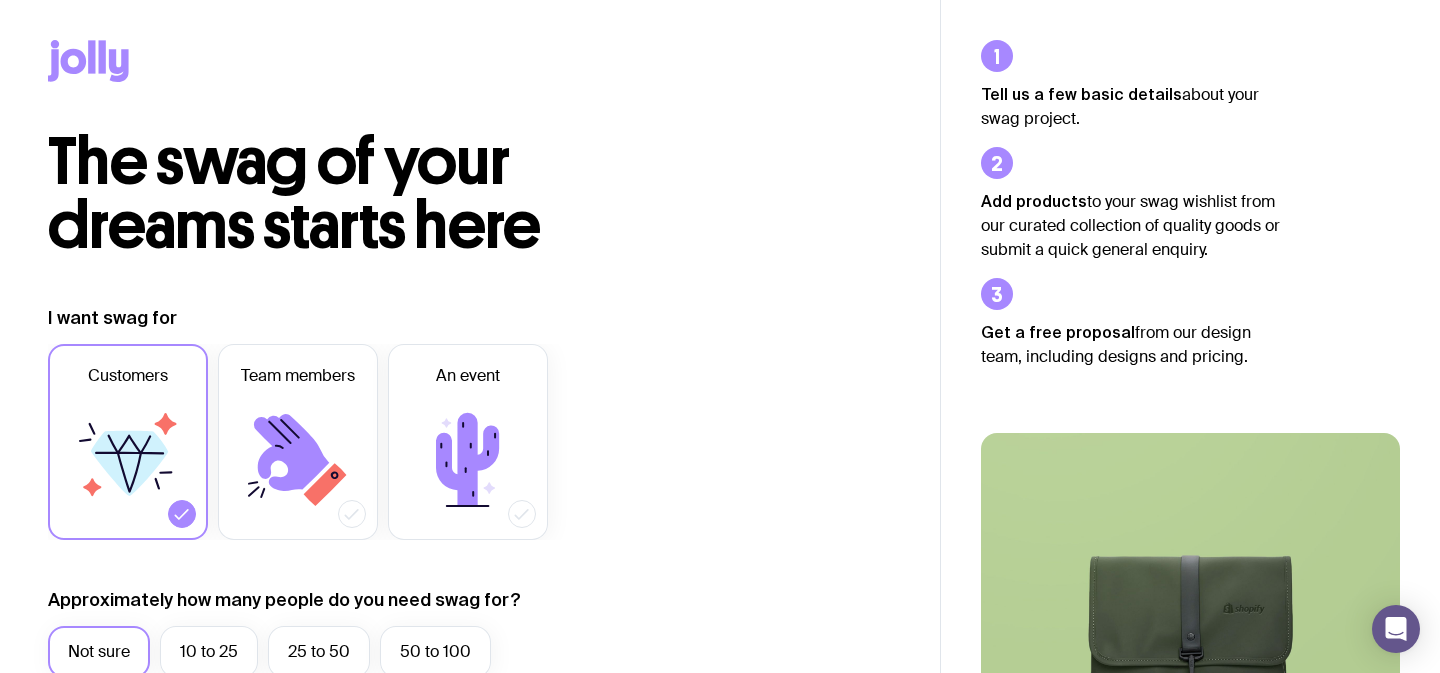 scroll, scrollTop: 0, scrollLeft: 0, axis: both 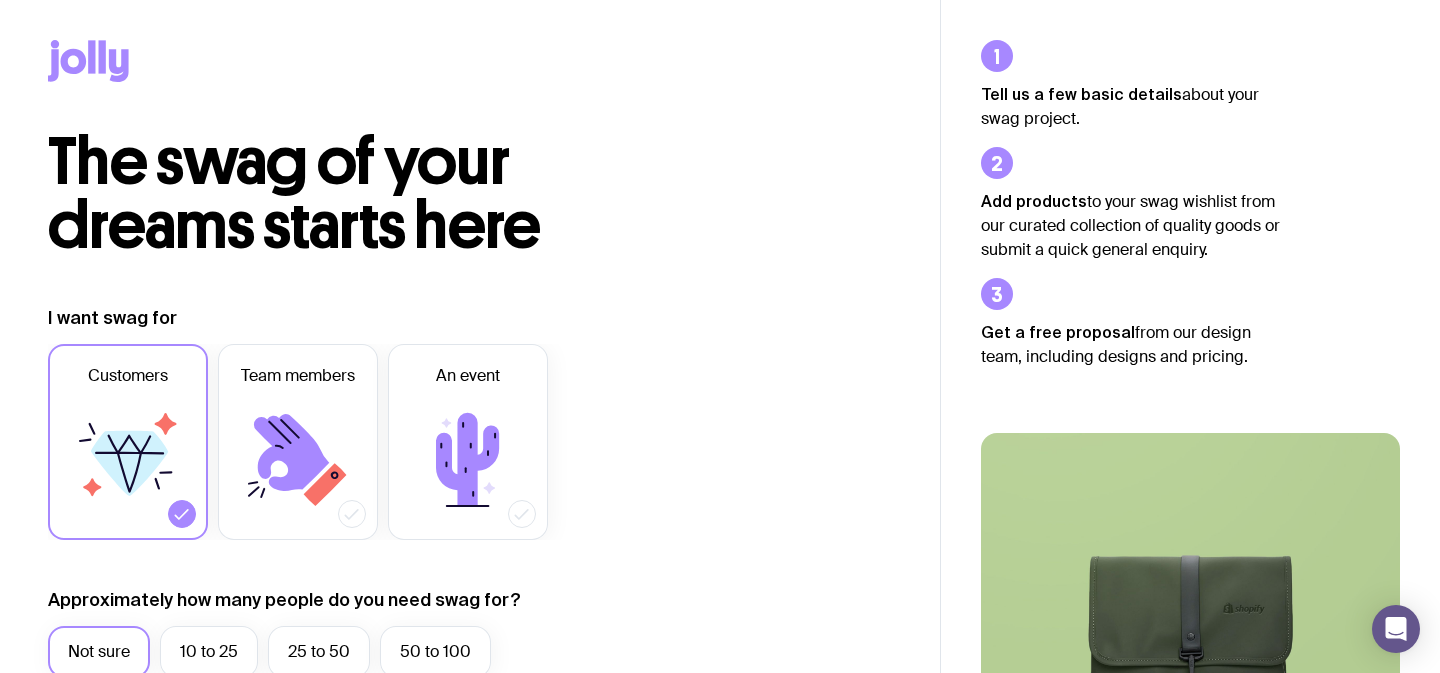 click on "The swag of your dreams starts here" at bounding box center (294, 193) 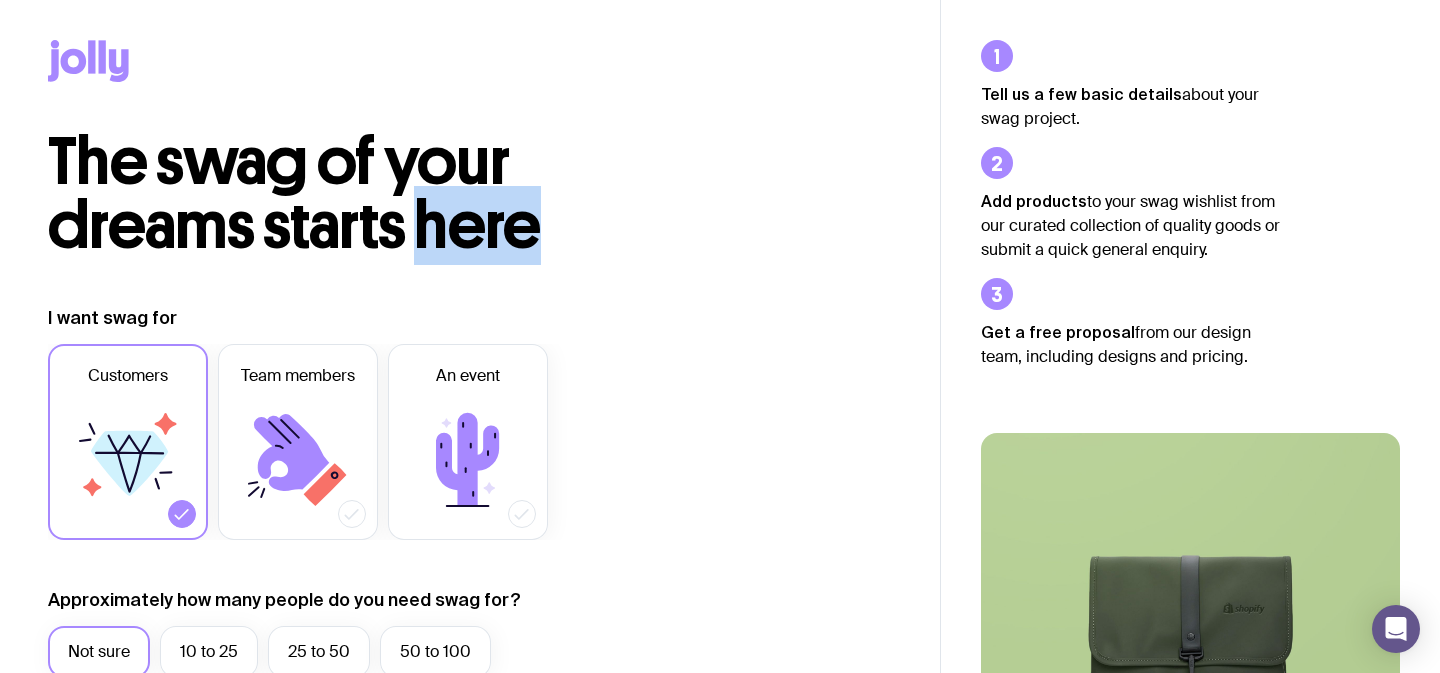 click on "The swag of your dreams starts here" at bounding box center [294, 193] 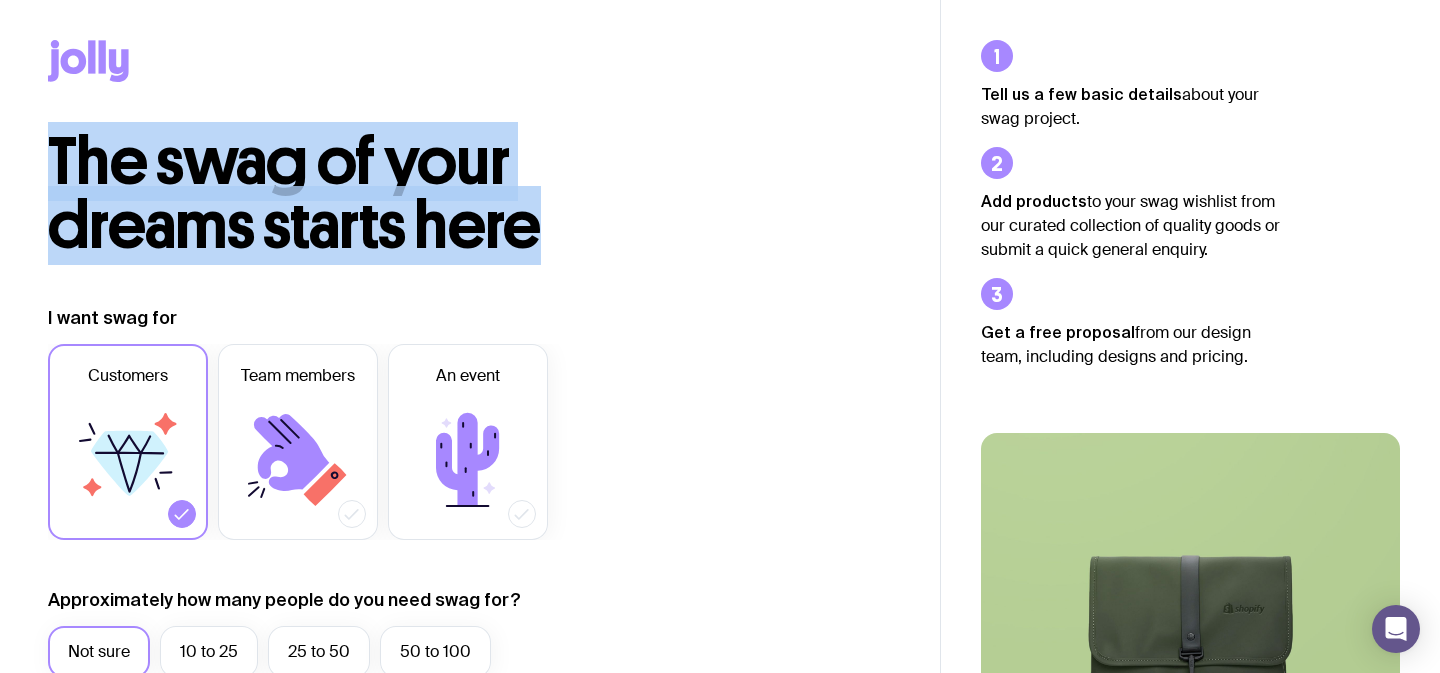 click on "The swag of your dreams starts here" at bounding box center (294, 193) 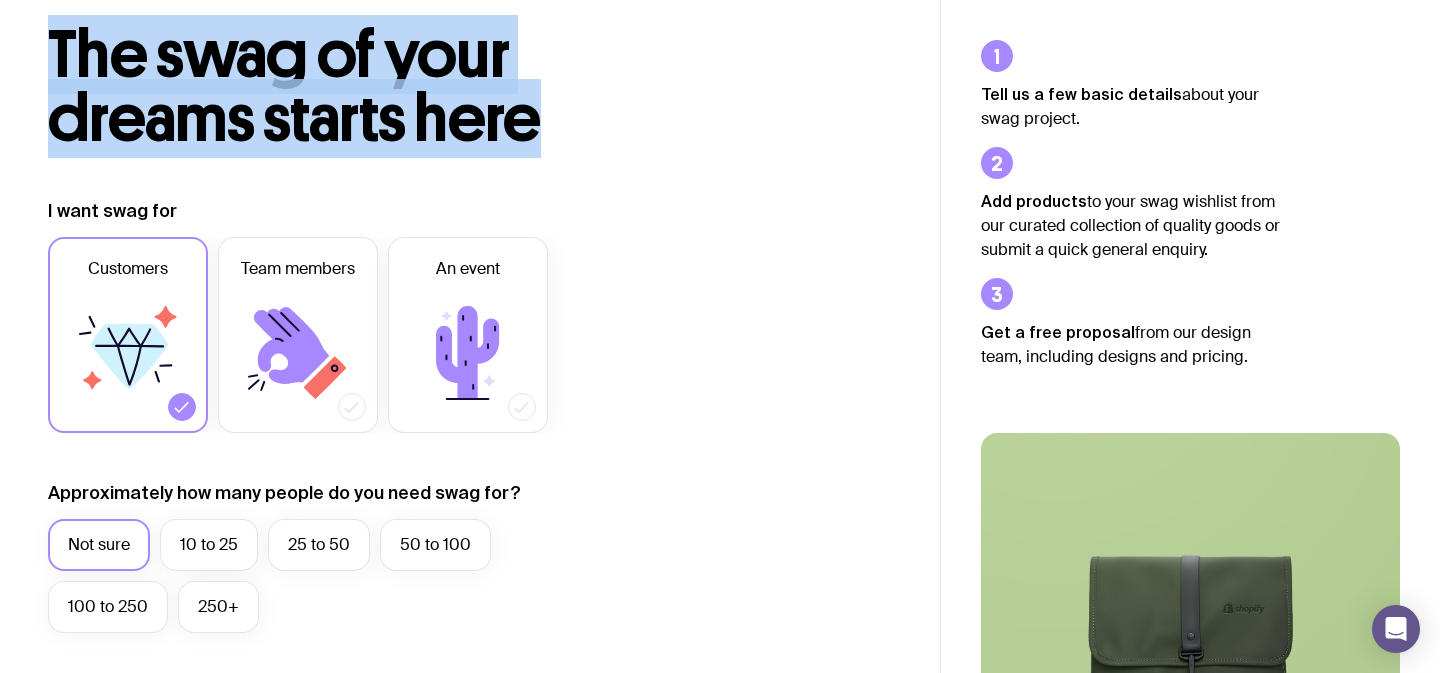 scroll, scrollTop: 0, scrollLeft: 0, axis: both 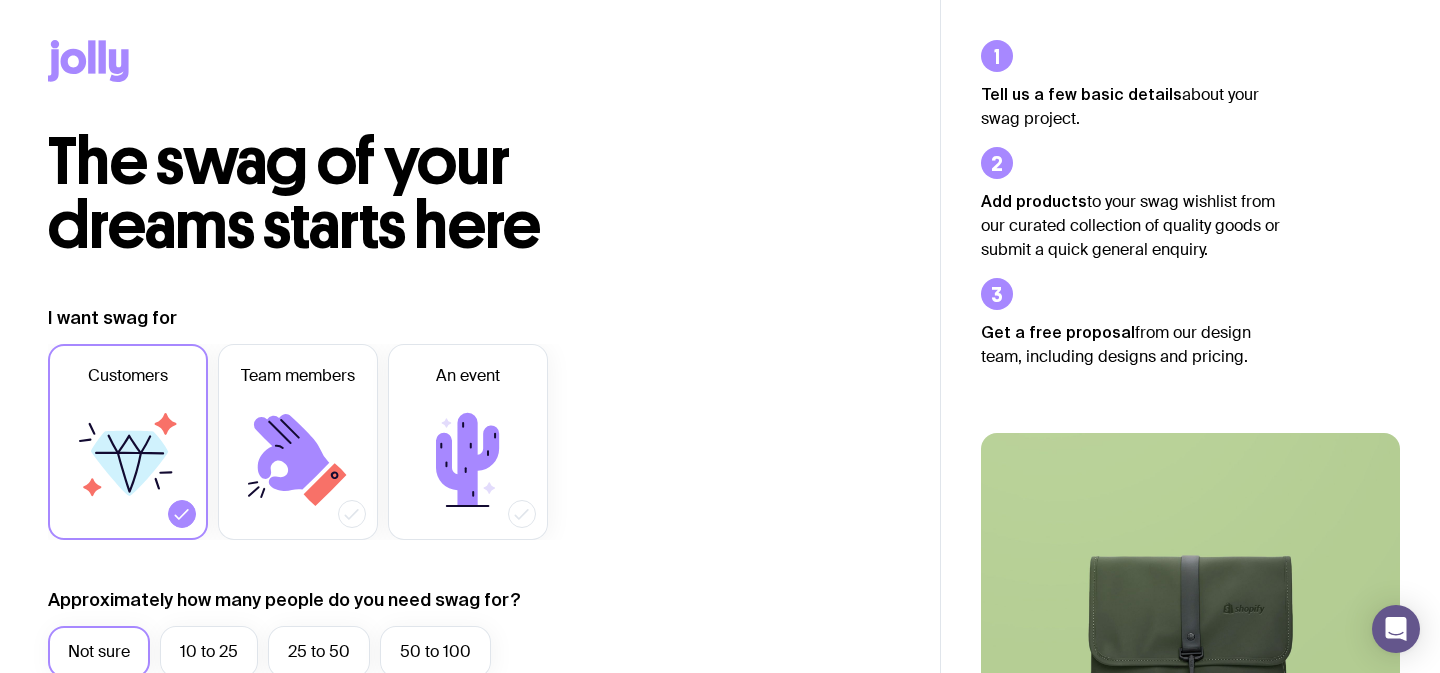 click at bounding box center [470, 65] 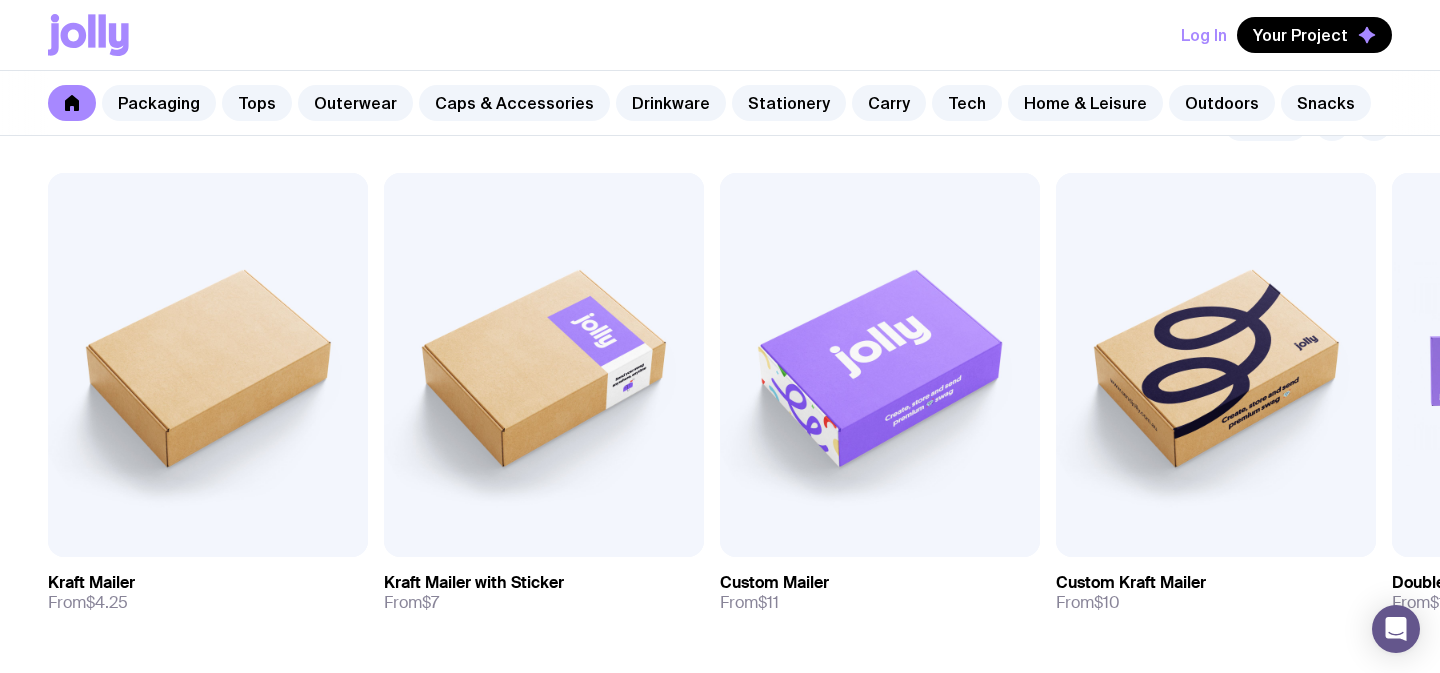 scroll, scrollTop: 374, scrollLeft: 0, axis: vertical 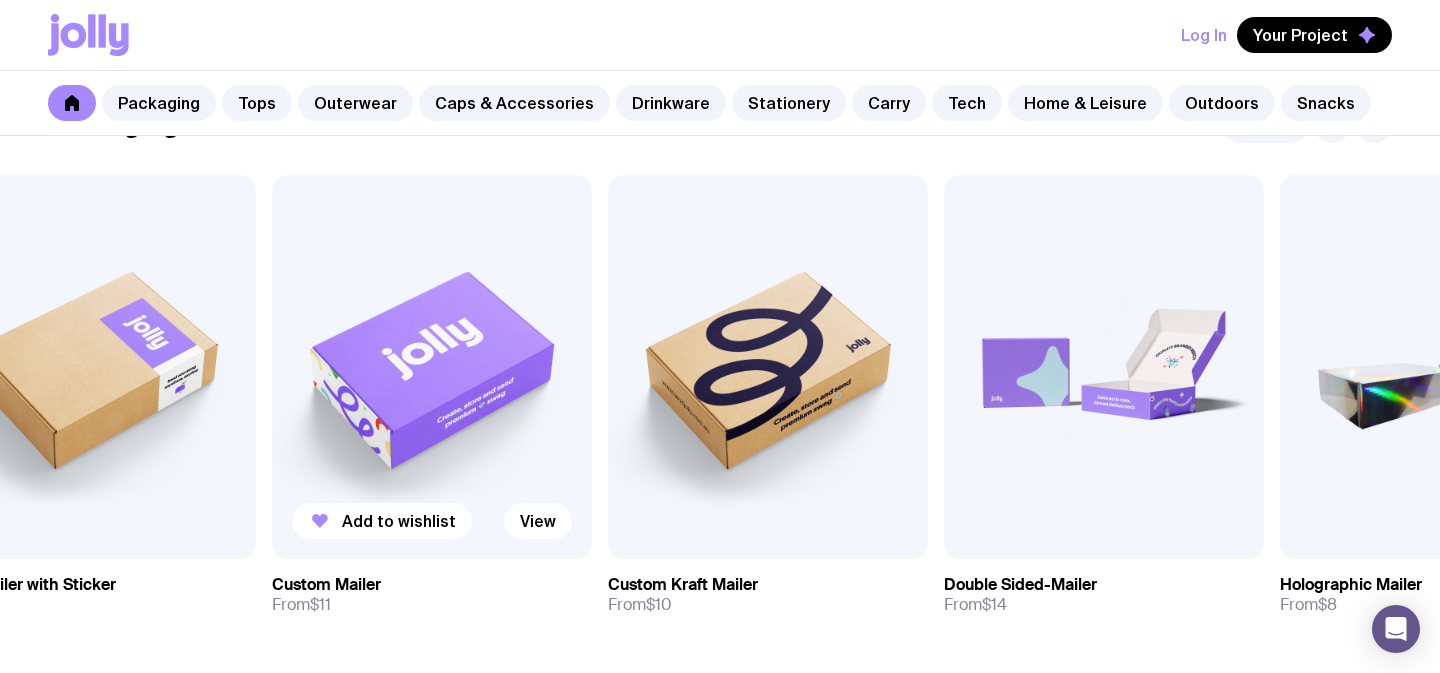 drag, startPoint x: 722, startPoint y: 321, endPoint x: 296, endPoint y: 324, distance: 426.01056 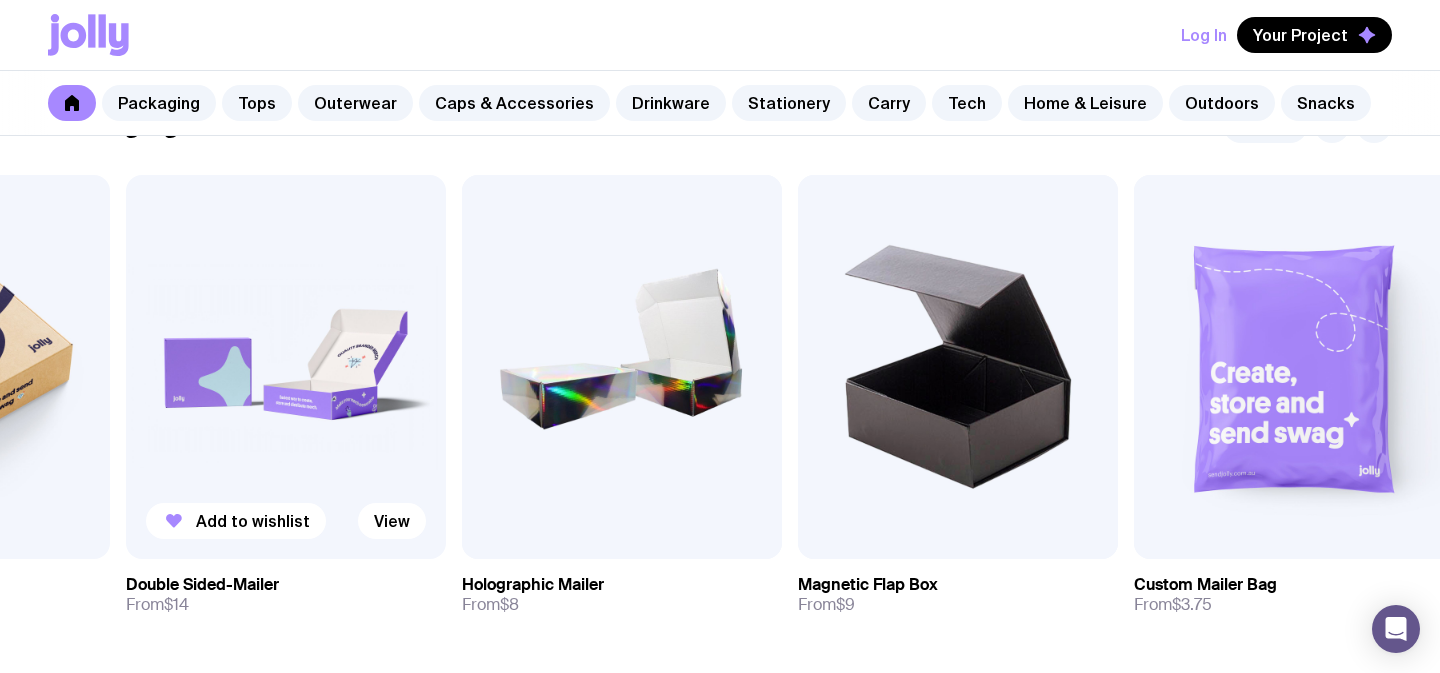 drag, startPoint x: 898, startPoint y: 380, endPoint x: 275, endPoint y: 379, distance: 623.0008 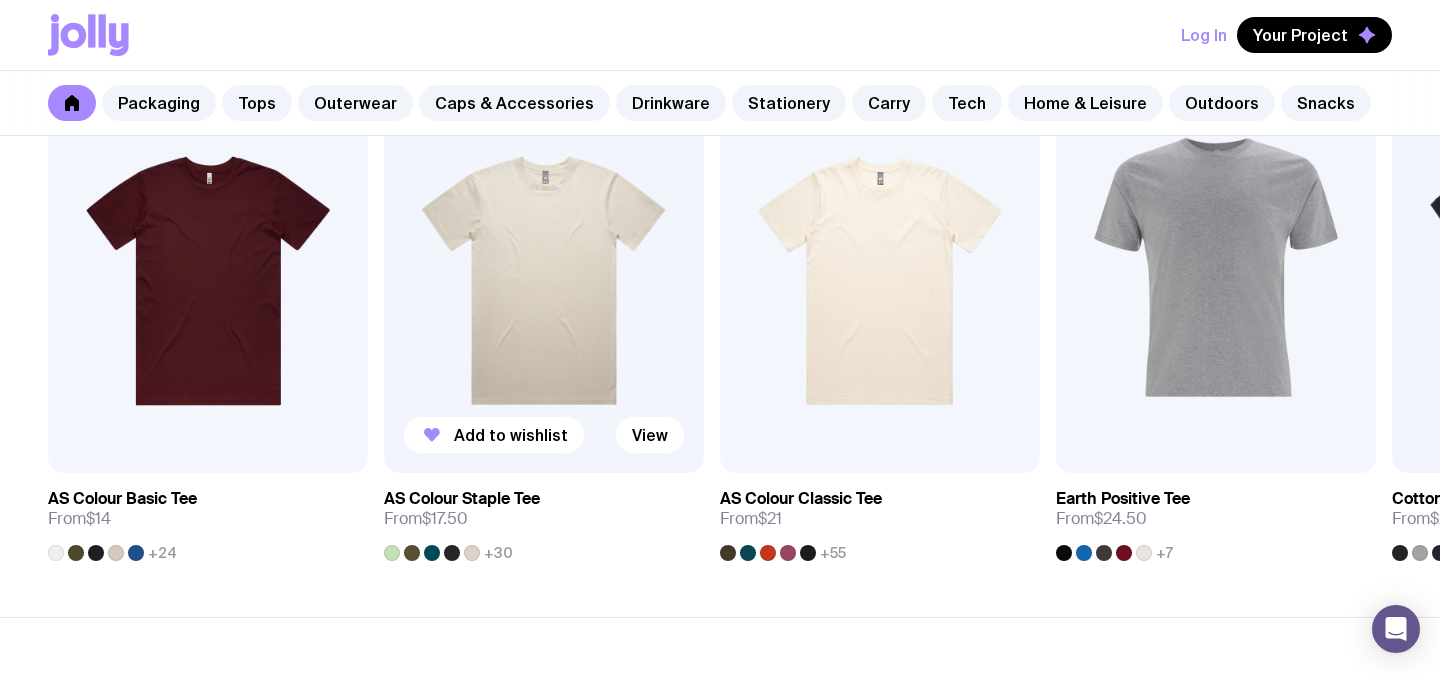 scroll, scrollTop: 1021, scrollLeft: 0, axis: vertical 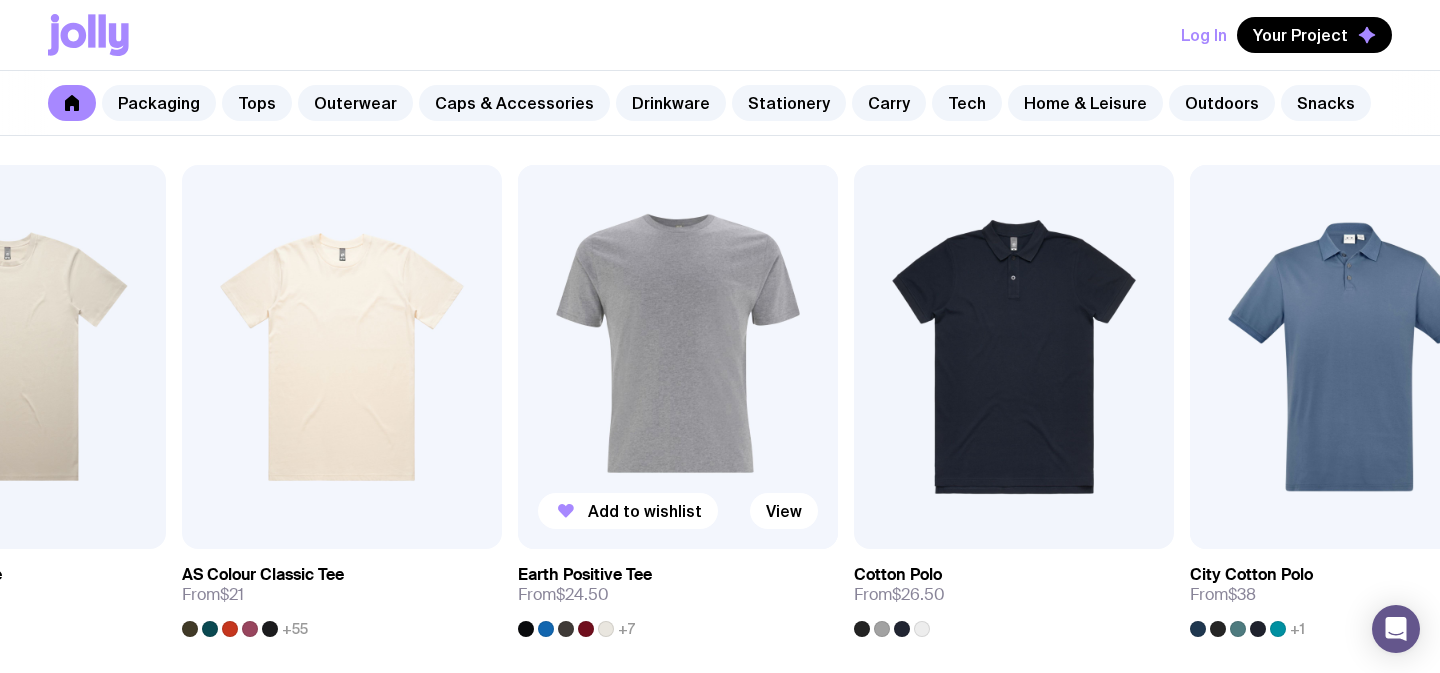 drag, startPoint x: 1164, startPoint y: 330, endPoint x: 444, endPoint y: 335, distance: 720.01733 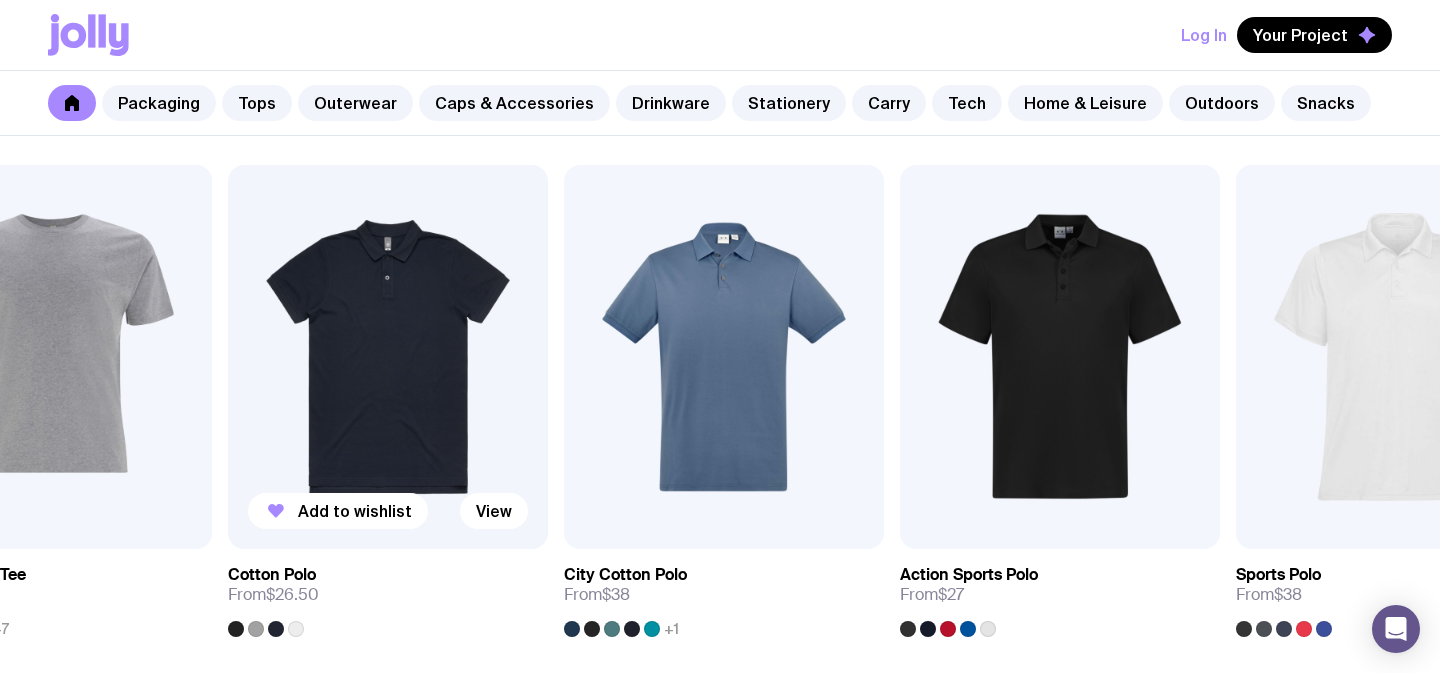 drag, startPoint x: 871, startPoint y: 325, endPoint x: 336, endPoint y: 356, distance: 535.8974 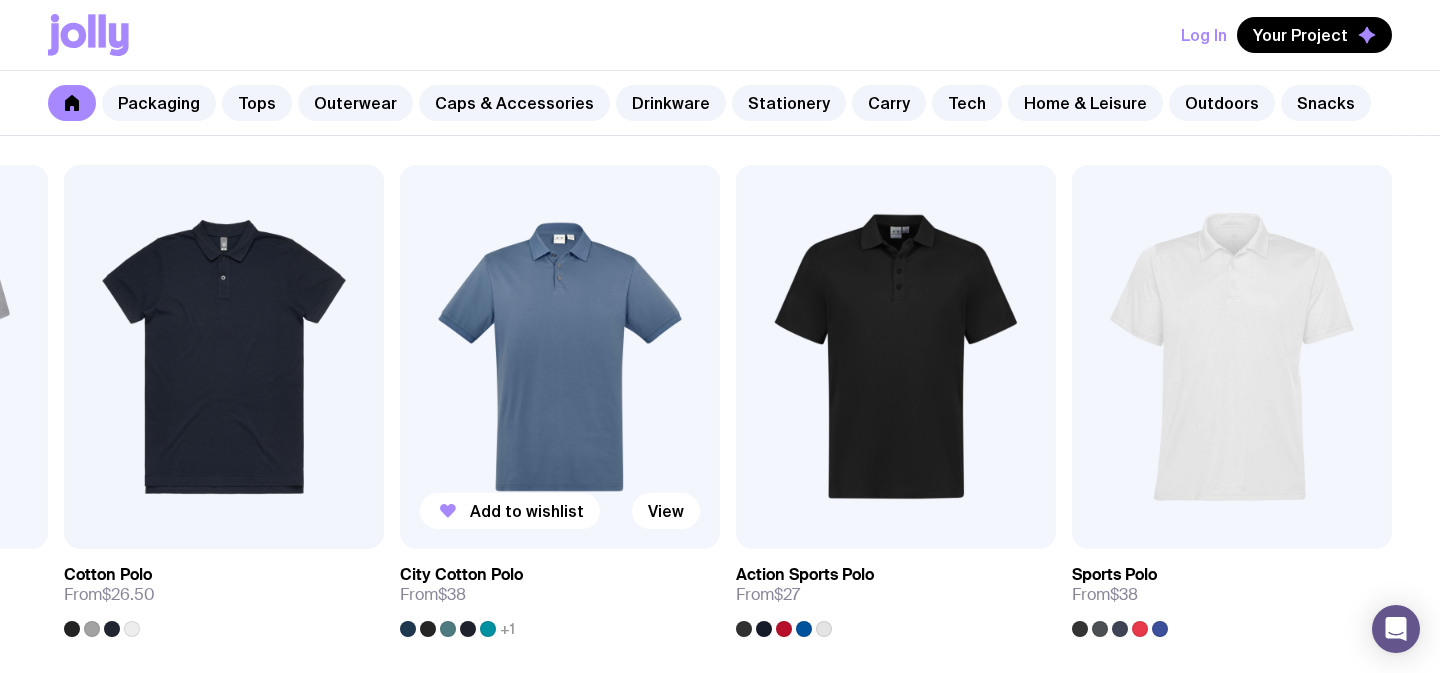 drag, startPoint x: 853, startPoint y: 314, endPoint x: 499, endPoint y: 365, distance: 357.65488 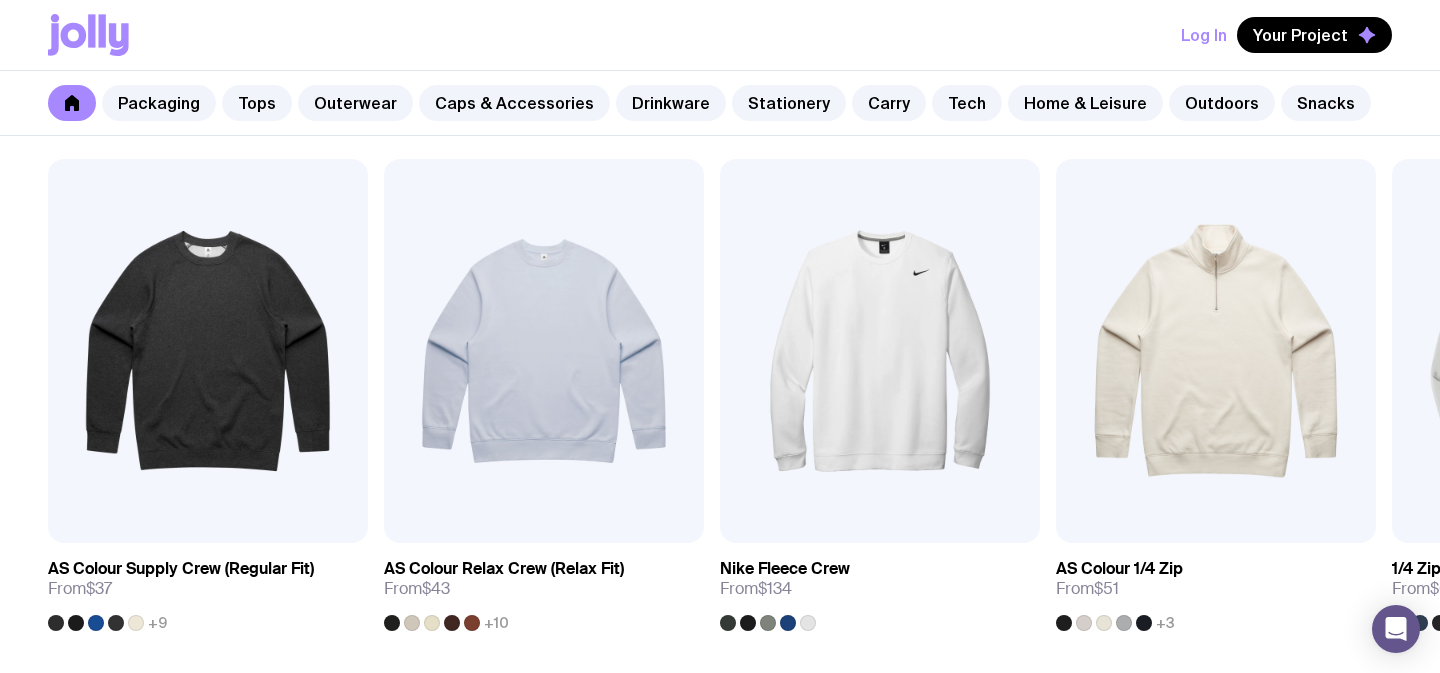 scroll, scrollTop: 1681, scrollLeft: 0, axis: vertical 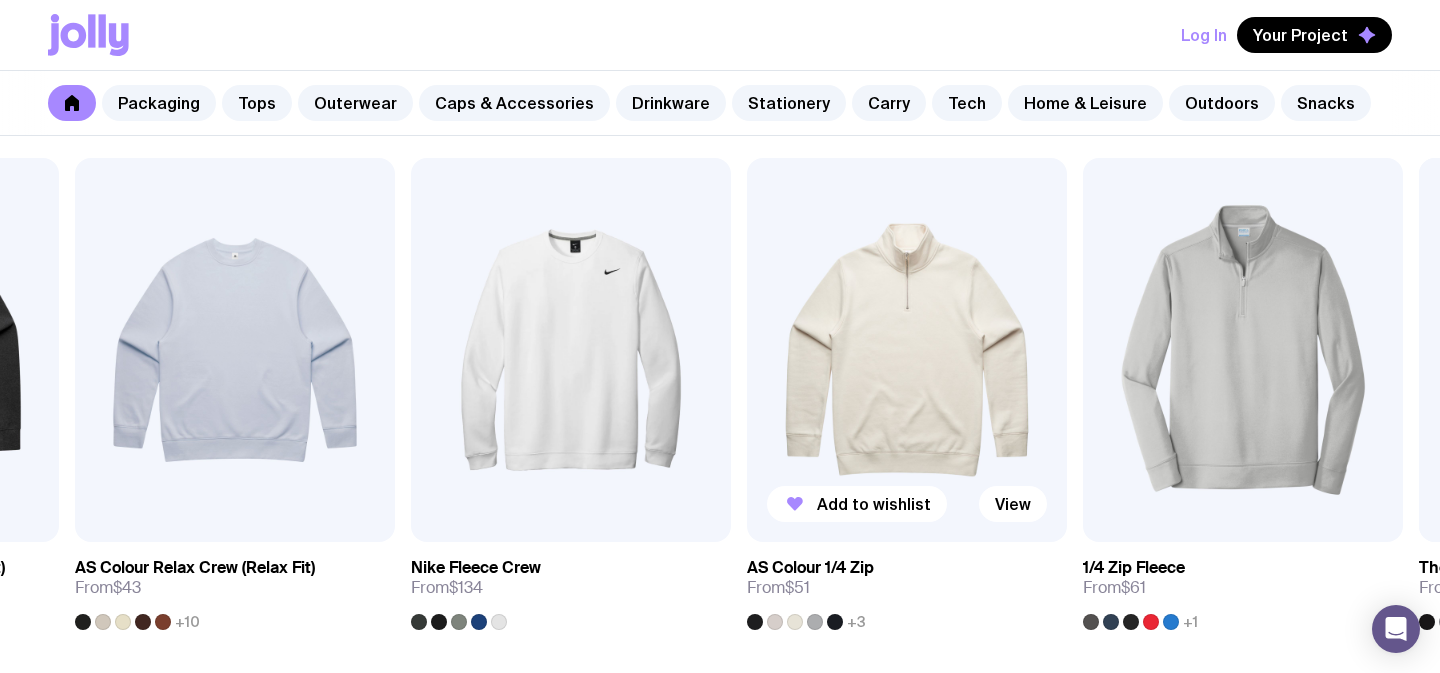 drag, startPoint x: 1251, startPoint y: 353, endPoint x: 845, endPoint y: 339, distance: 406.2413 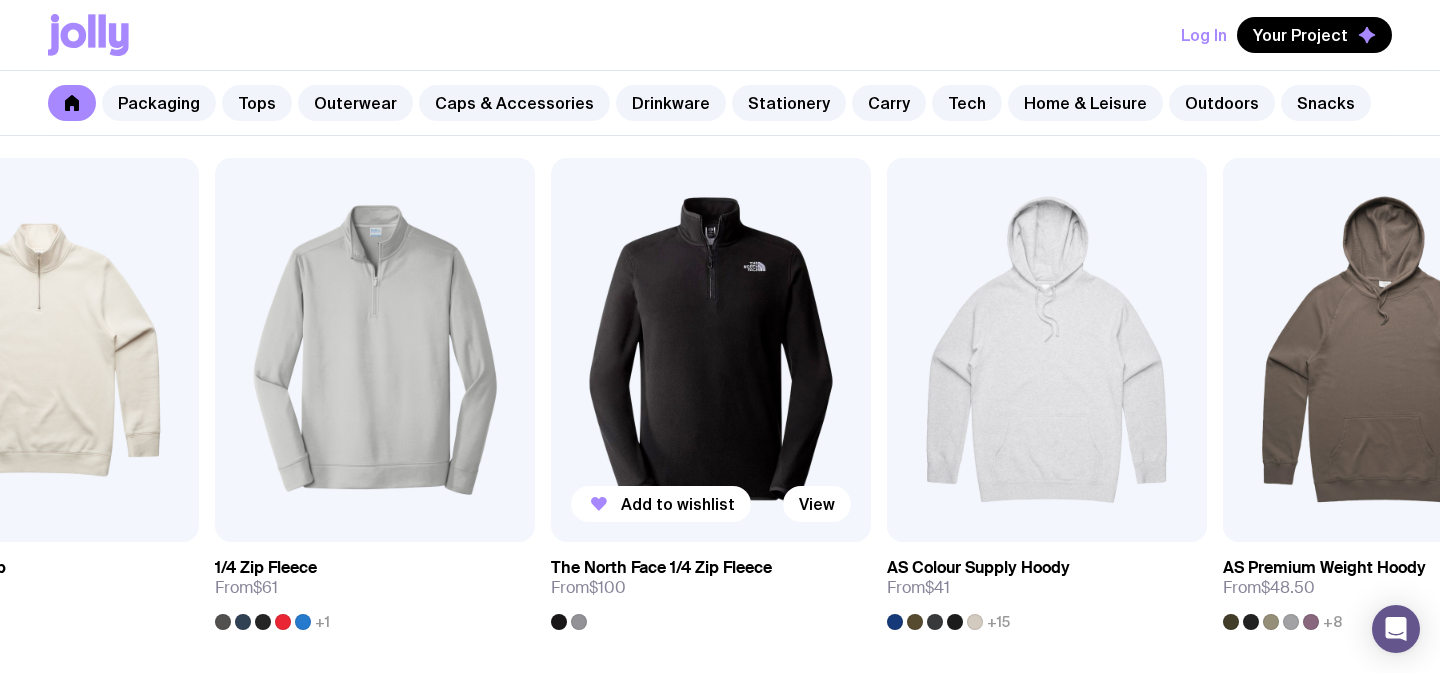 drag, startPoint x: 1213, startPoint y: 336, endPoint x: 670, endPoint y: 360, distance: 543.53015 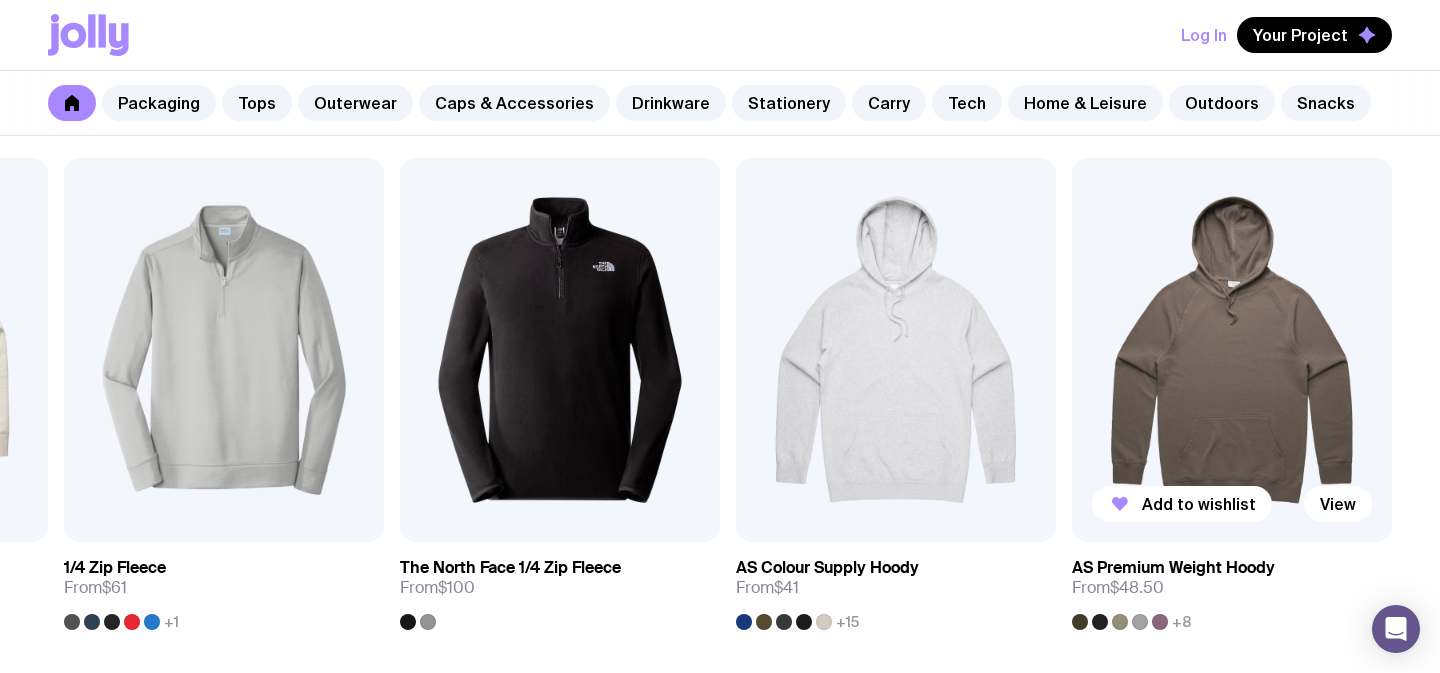 click at bounding box center [1232, 350] 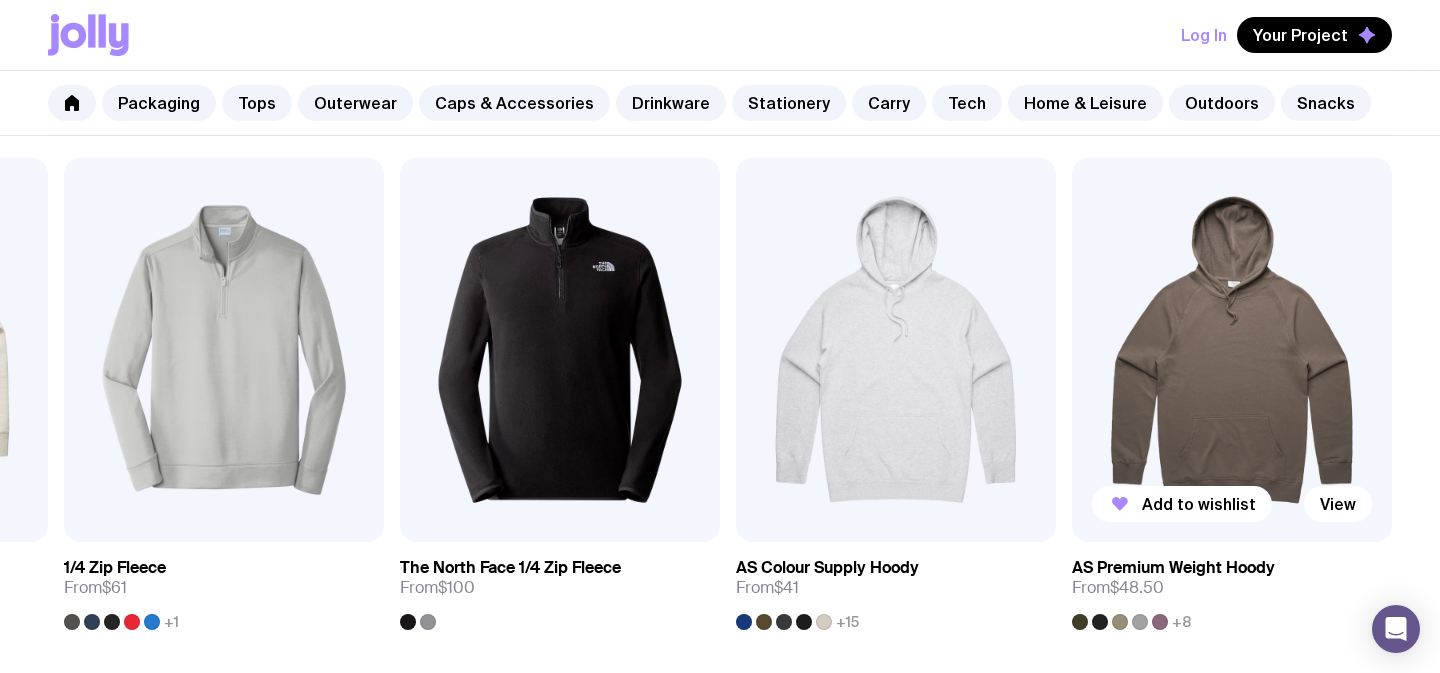 scroll, scrollTop: 0, scrollLeft: 0, axis: both 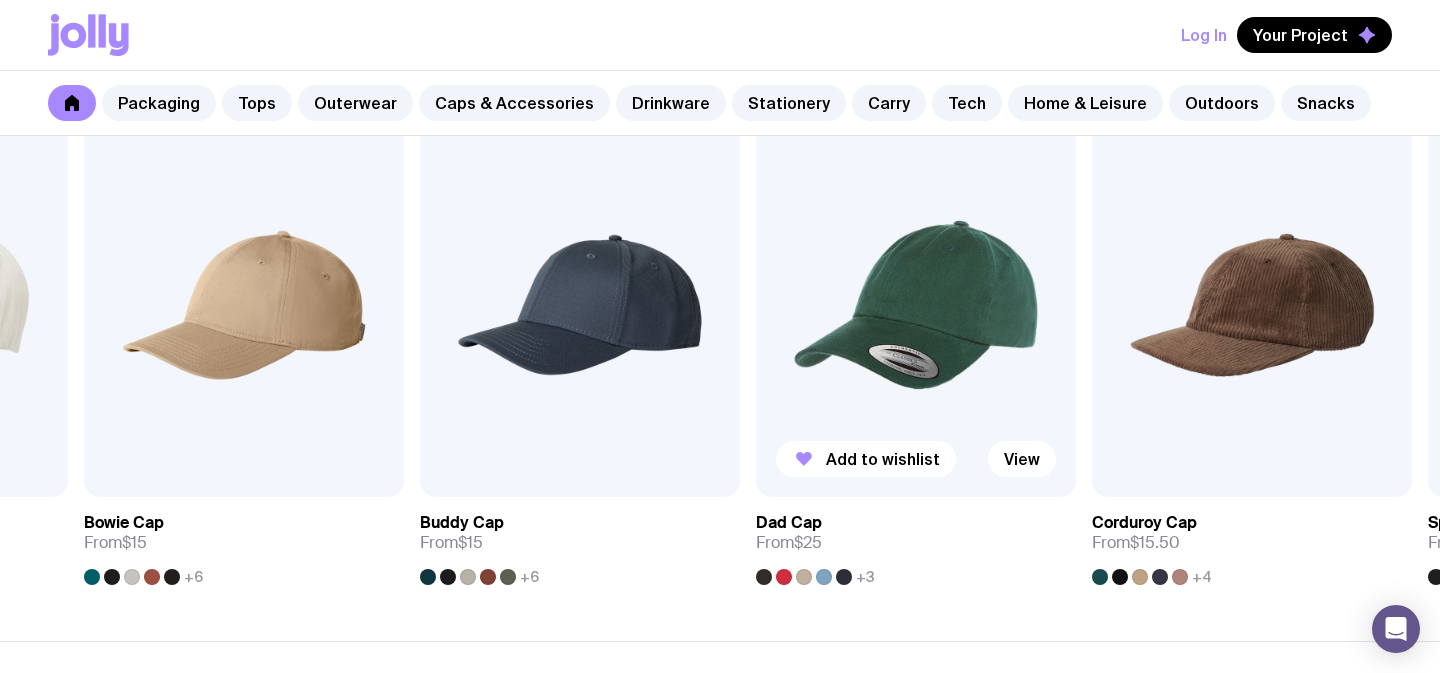 drag, startPoint x: 1228, startPoint y: 321, endPoint x: 490, endPoint y: 359, distance: 738.97766 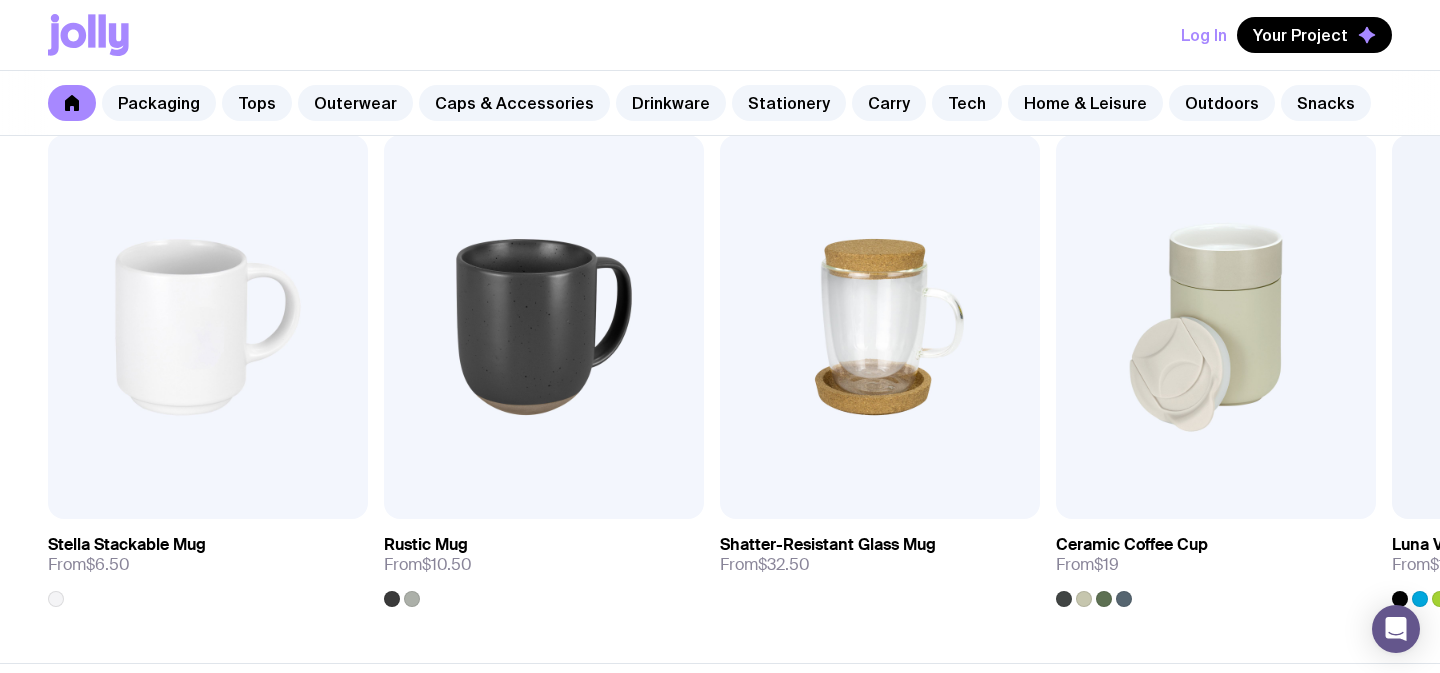 scroll, scrollTop: 3013, scrollLeft: 0, axis: vertical 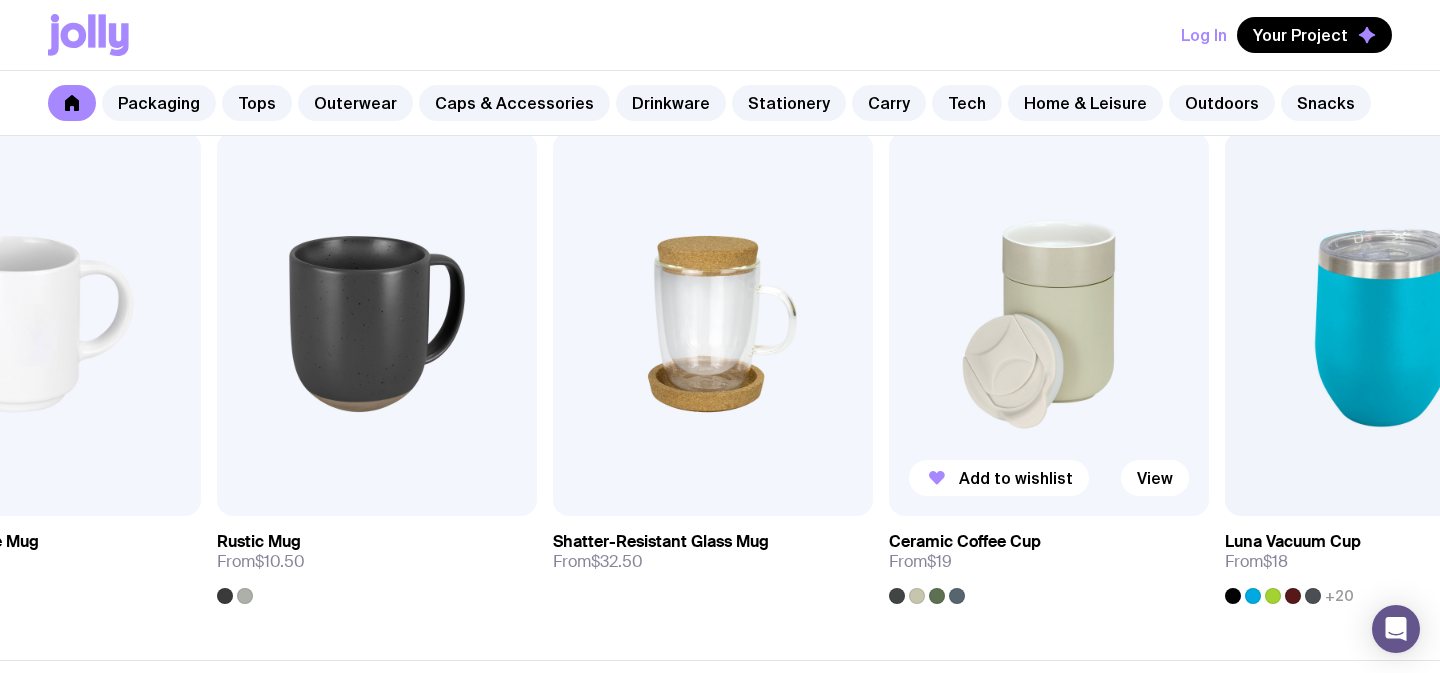 drag, startPoint x: 1250, startPoint y: 308, endPoint x: 639, endPoint y: 325, distance: 611.23645 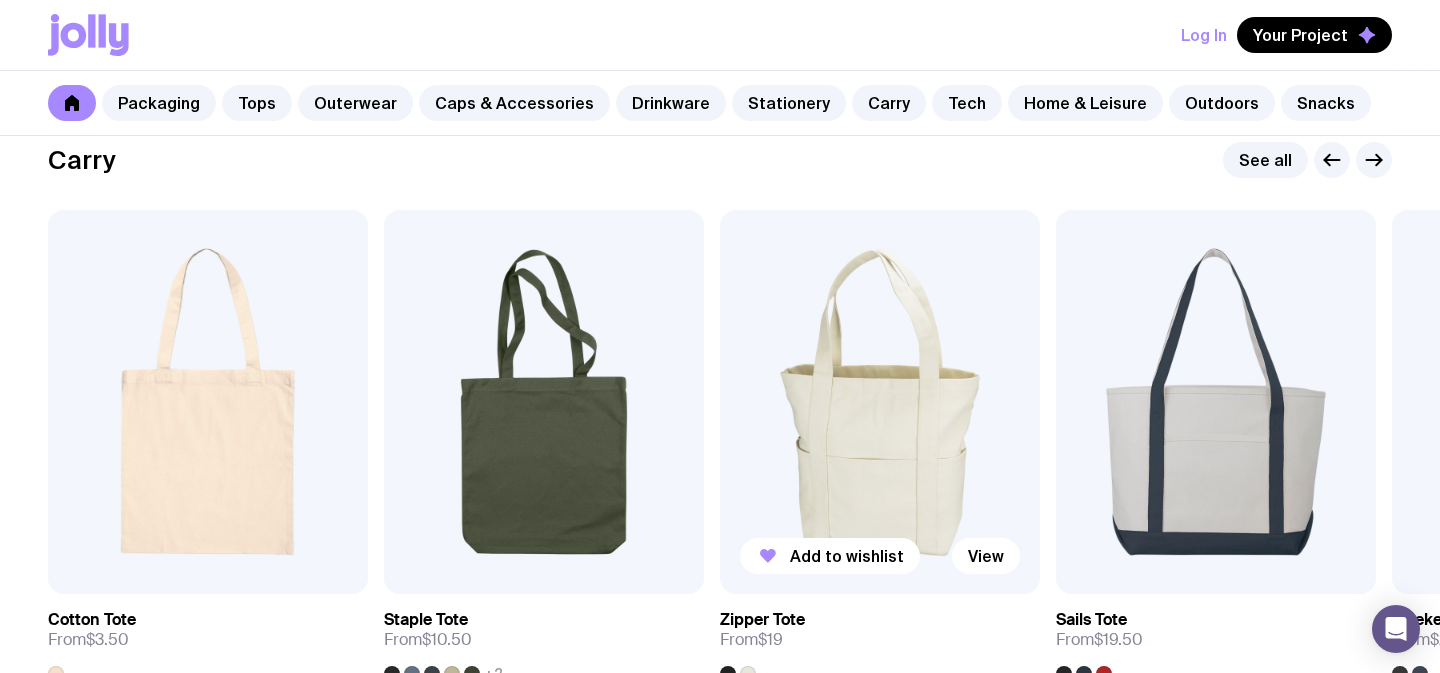 scroll, scrollTop: 4217, scrollLeft: 0, axis: vertical 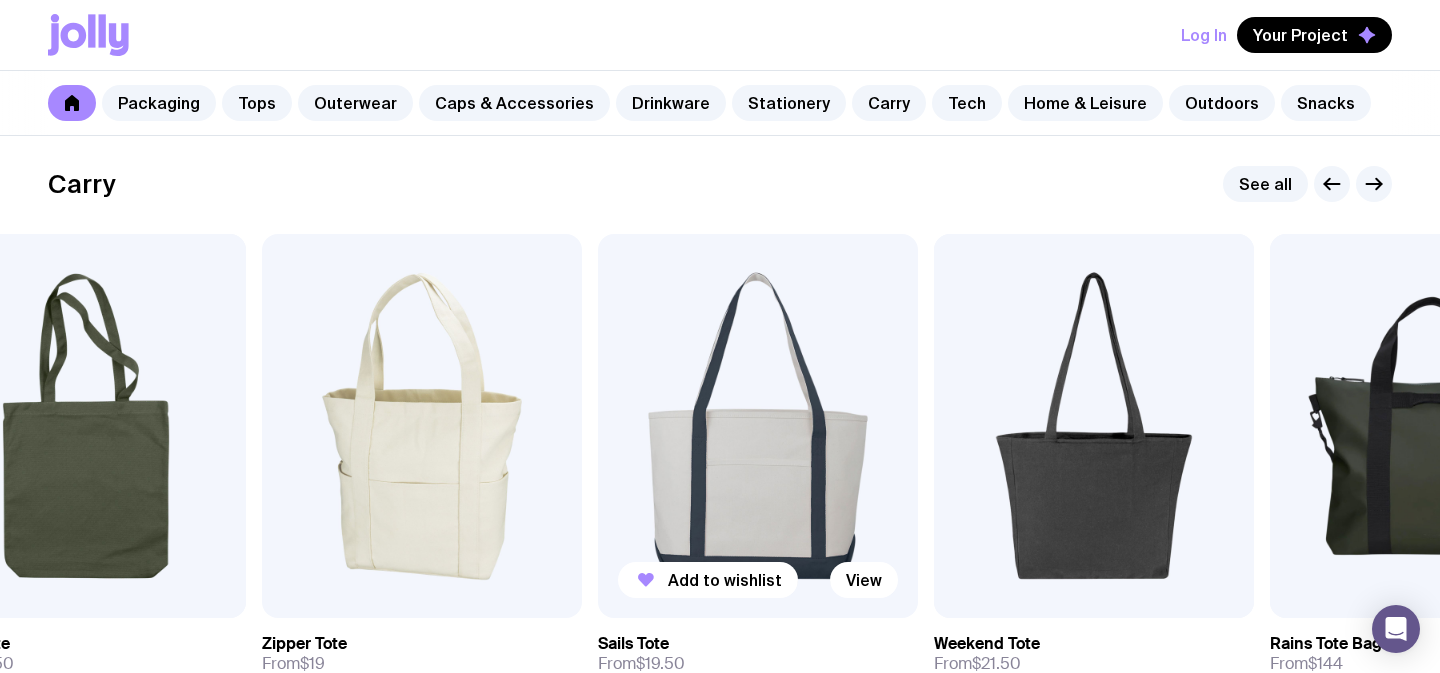 drag, startPoint x: 1236, startPoint y: 398, endPoint x: 759, endPoint y: 398, distance: 477 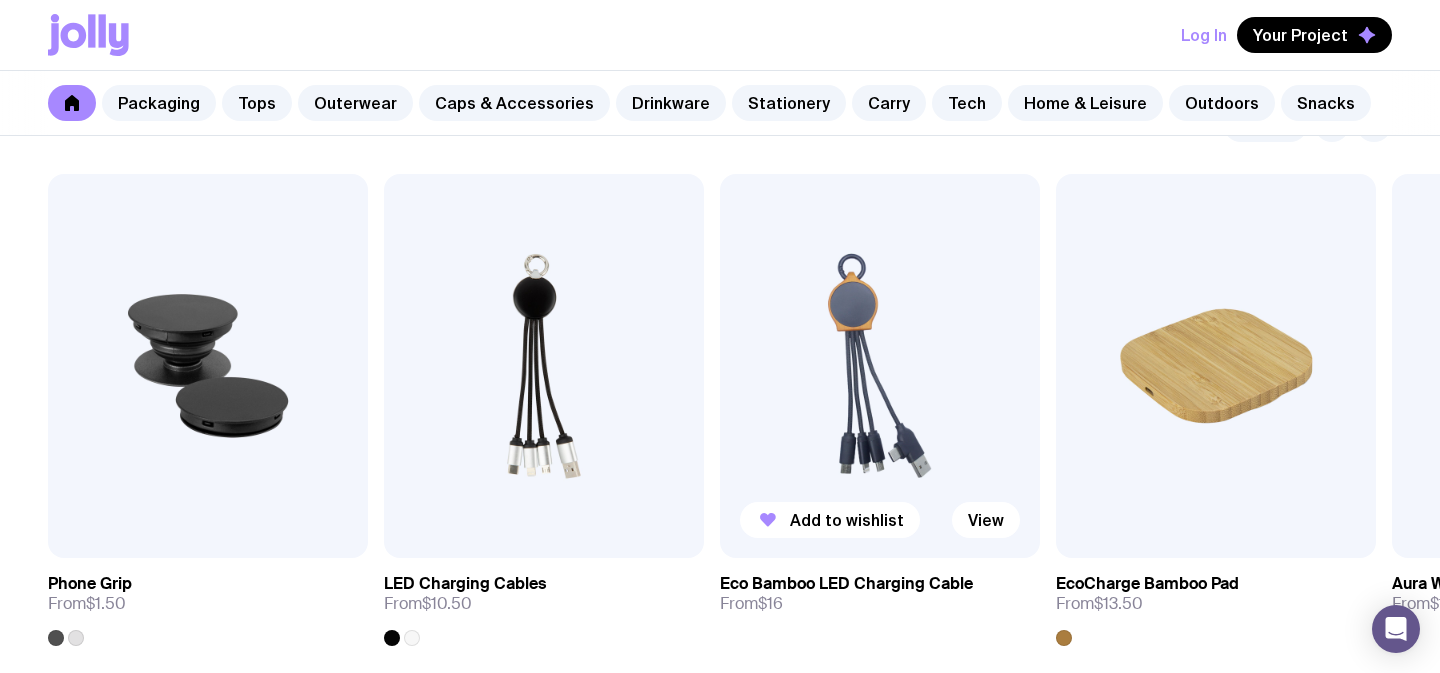 scroll, scrollTop: 4936, scrollLeft: 0, axis: vertical 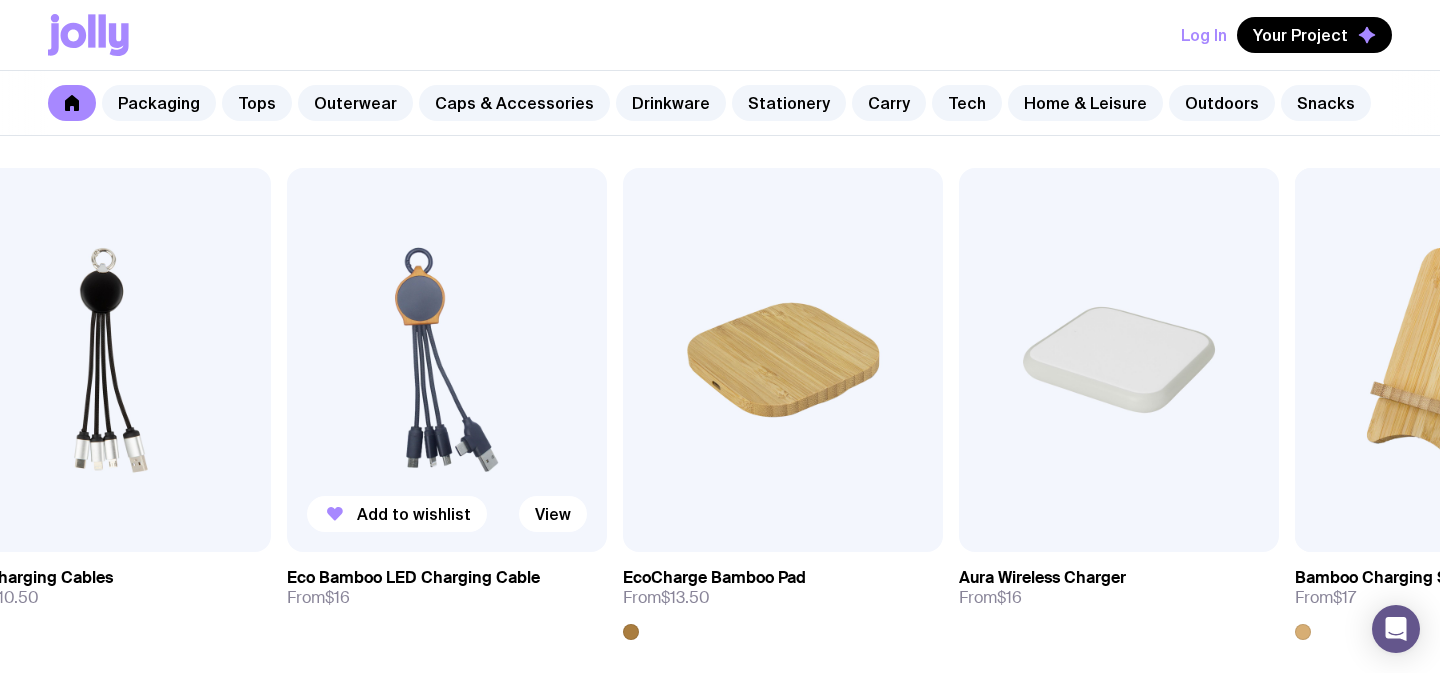 drag, startPoint x: 890, startPoint y: 364, endPoint x: 411, endPoint y: 371, distance: 479.05115 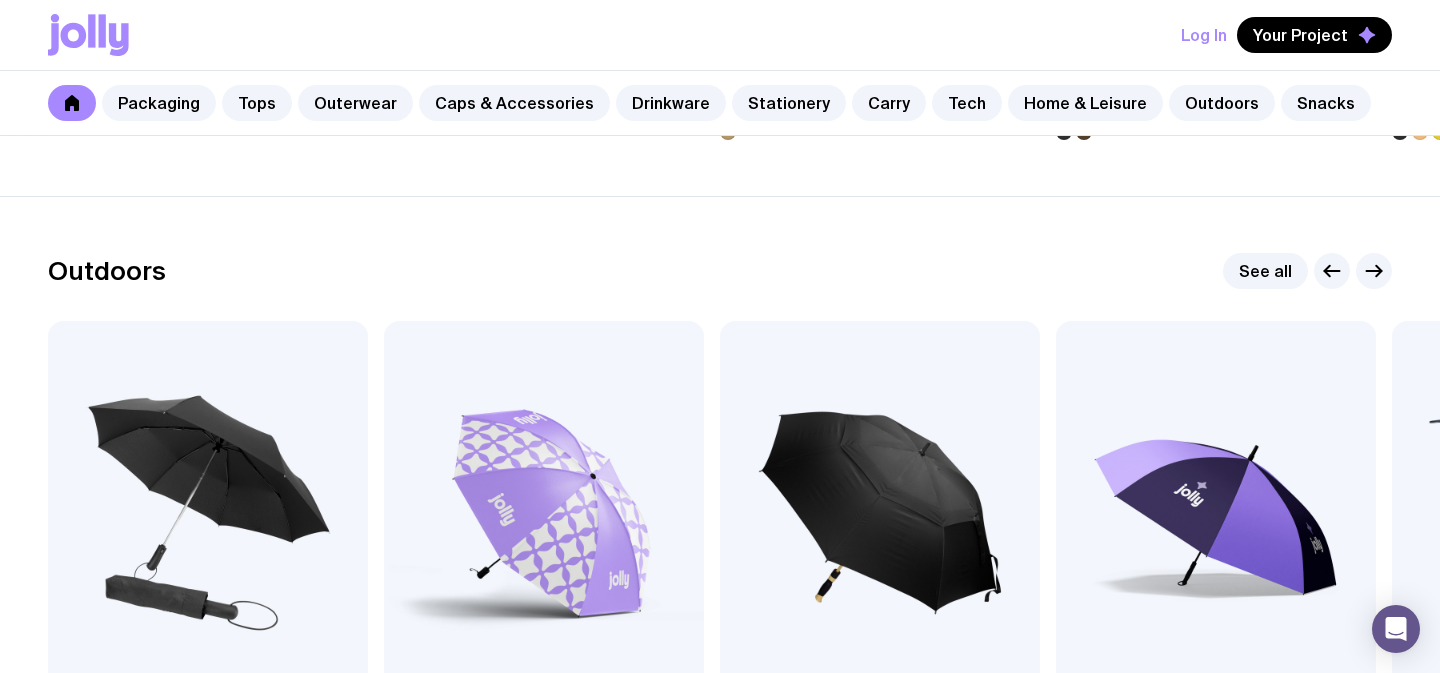 scroll, scrollTop: 5663, scrollLeft: 0, axis: vertical 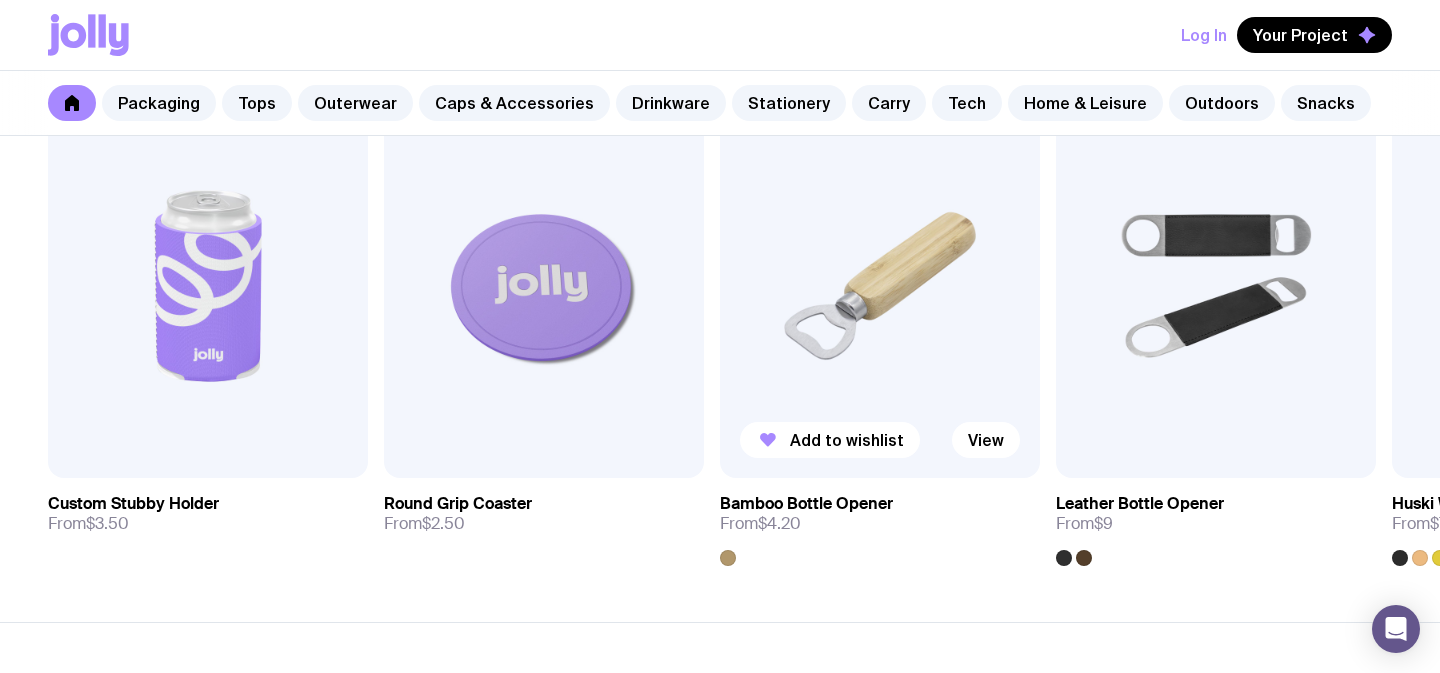 click at bounding box center (880, 286) 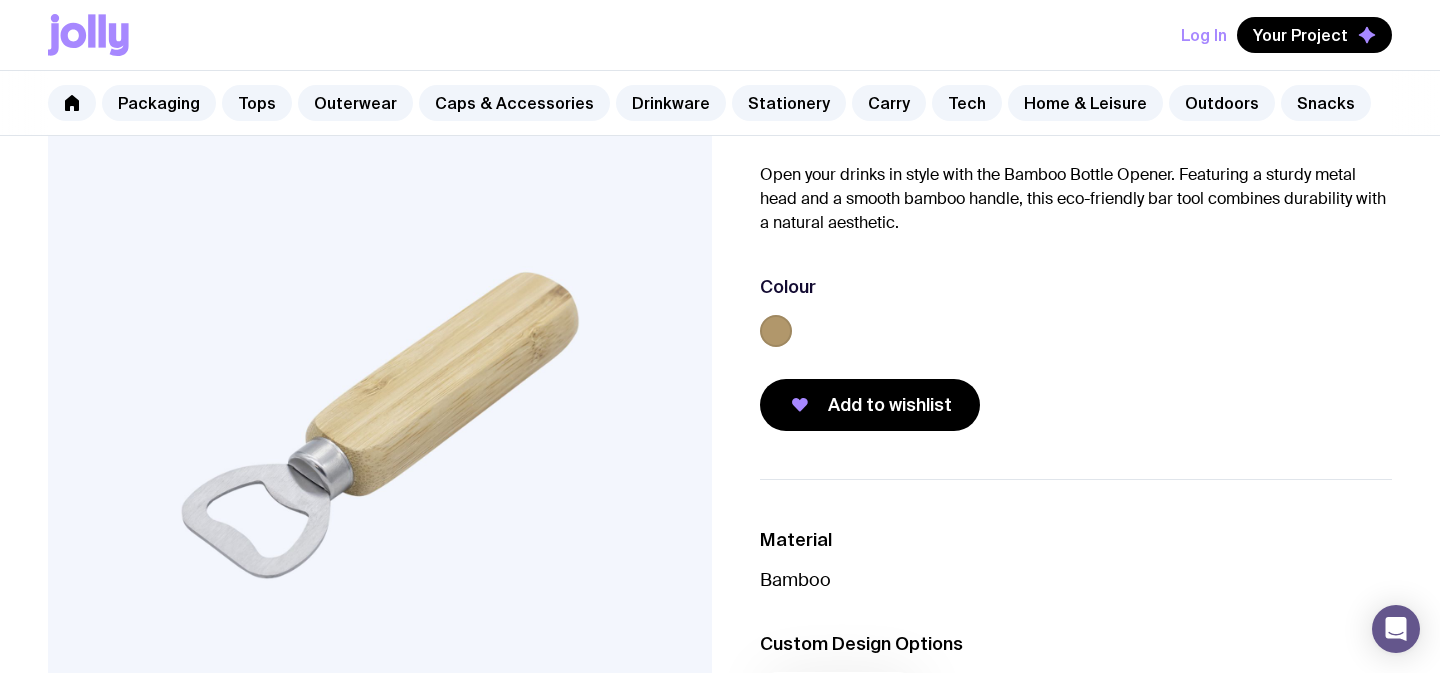 scroll, scrollTop: 142, scrollLeft: 0, axis: vertical 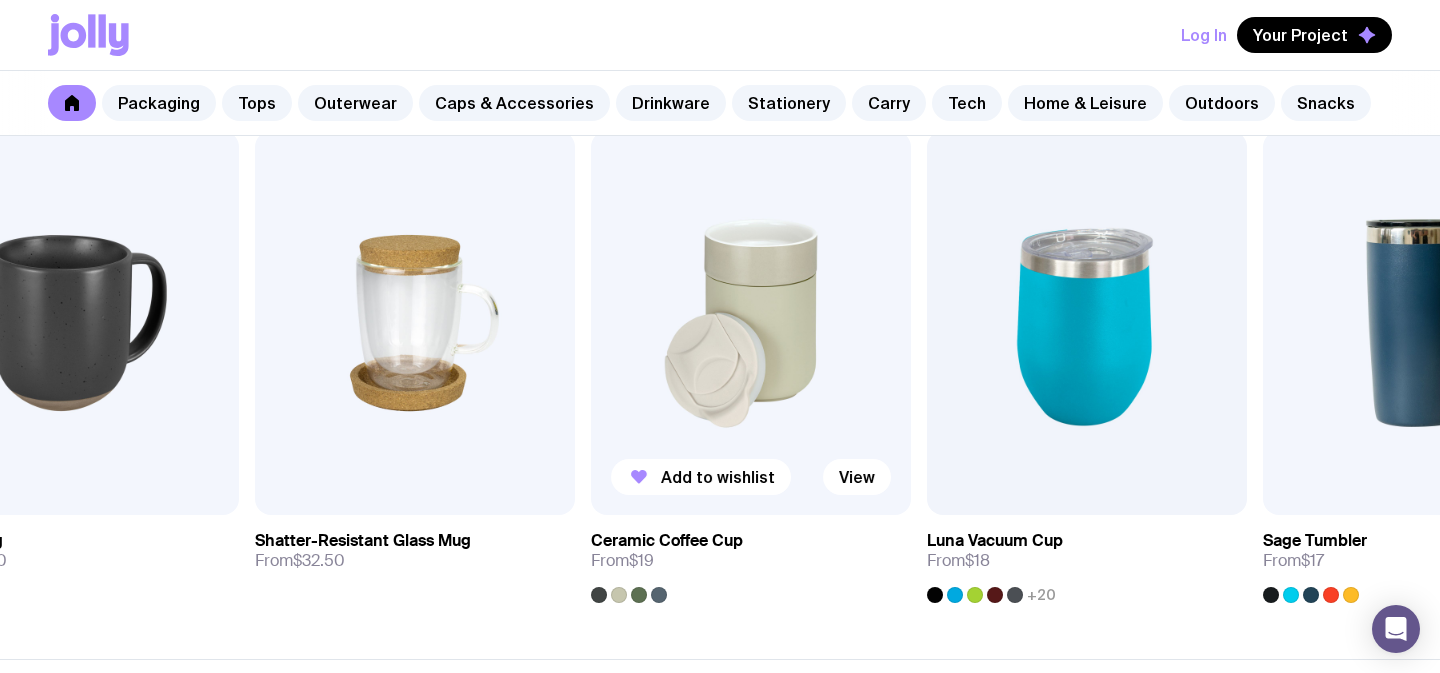 drag, startPoint x: 1297, startPoint y: 291, endPoint x: 825, endPoint y: 305, distance: 472.20758 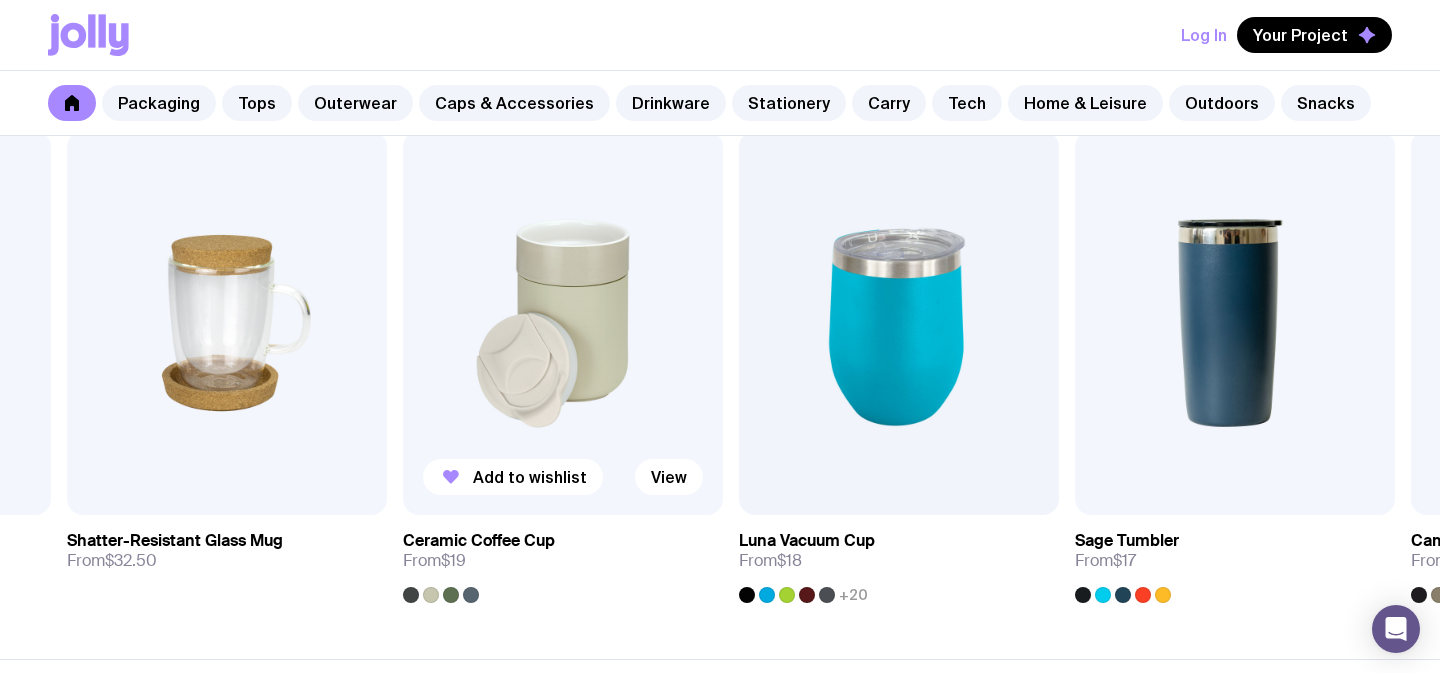 drag, startPoint x: 988, startPoint y: 277, endPoint x: 592, endPoint y: 287, distance: 396.12625 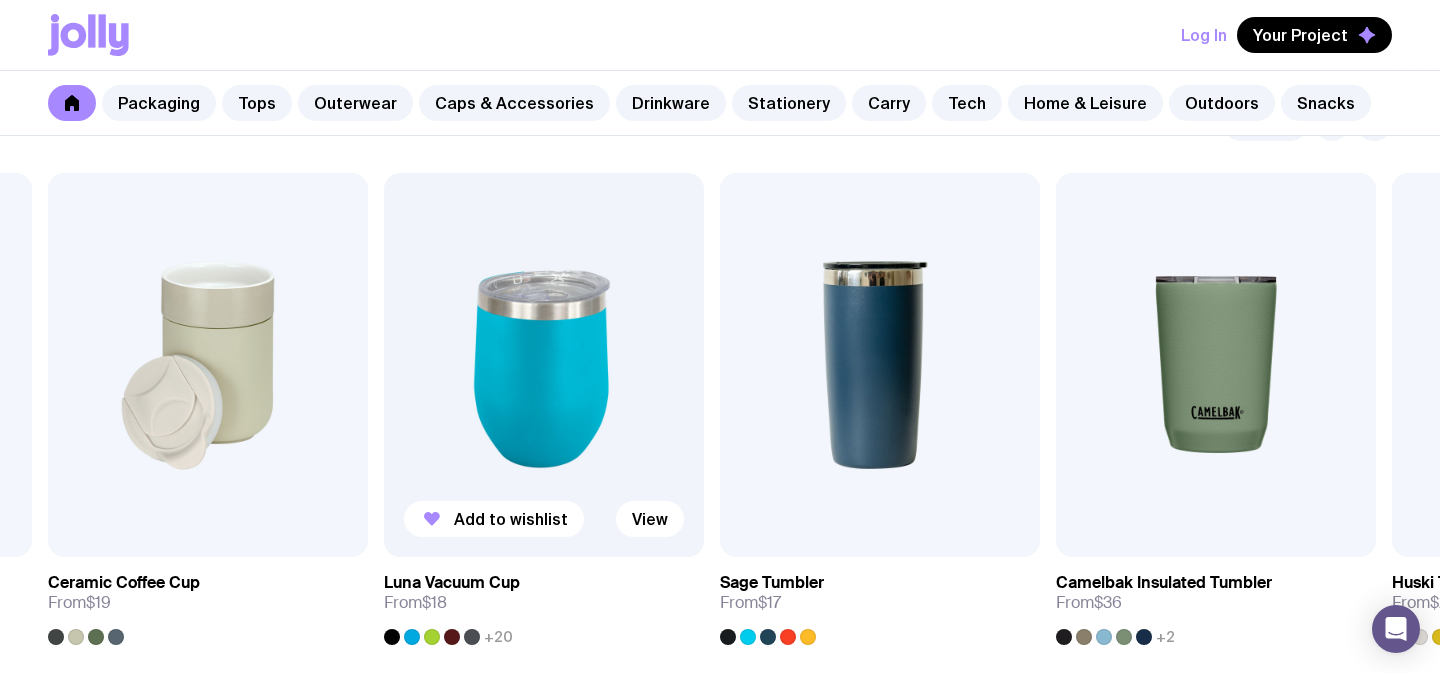 scroll, scrollTop: 2955, scrollLeft: 0, axis: vertical 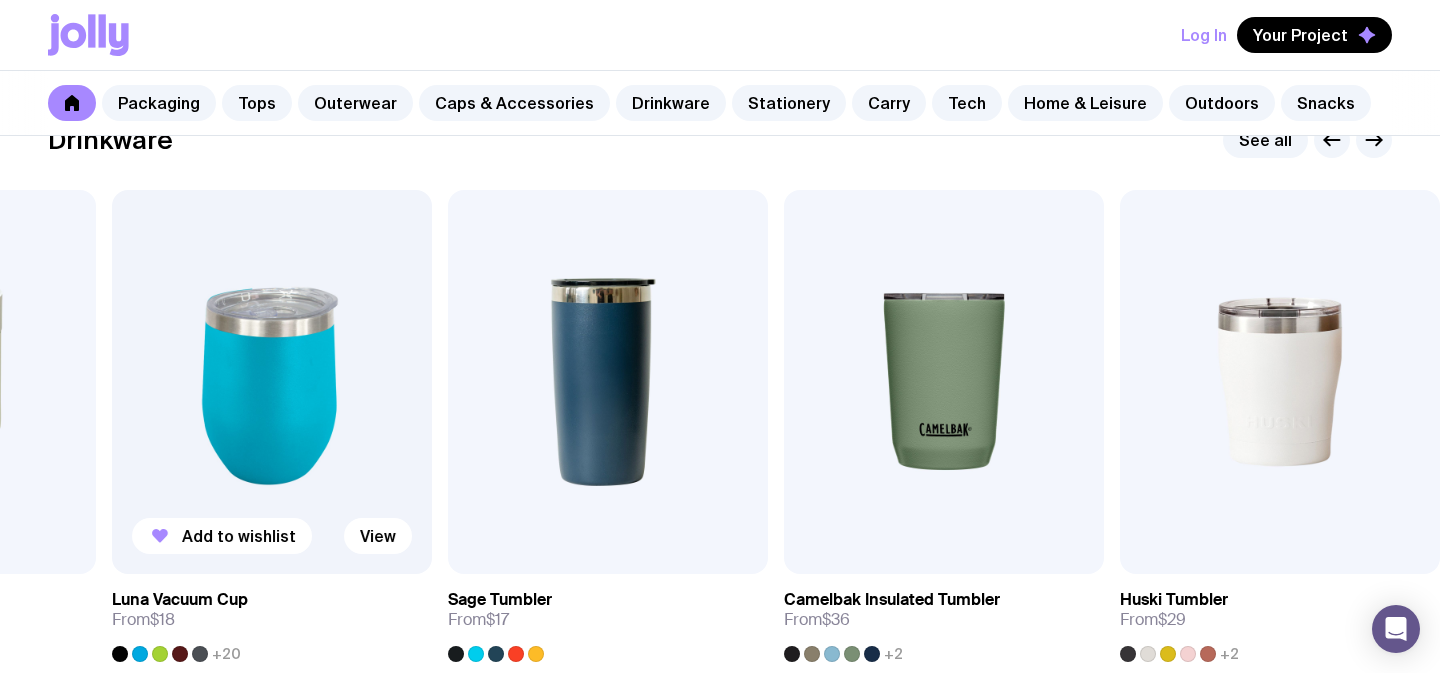 drag, startPoint x: 699, startPoint y: 229, endPoint x: 296, endPoint y: 222, distance: 403.0608 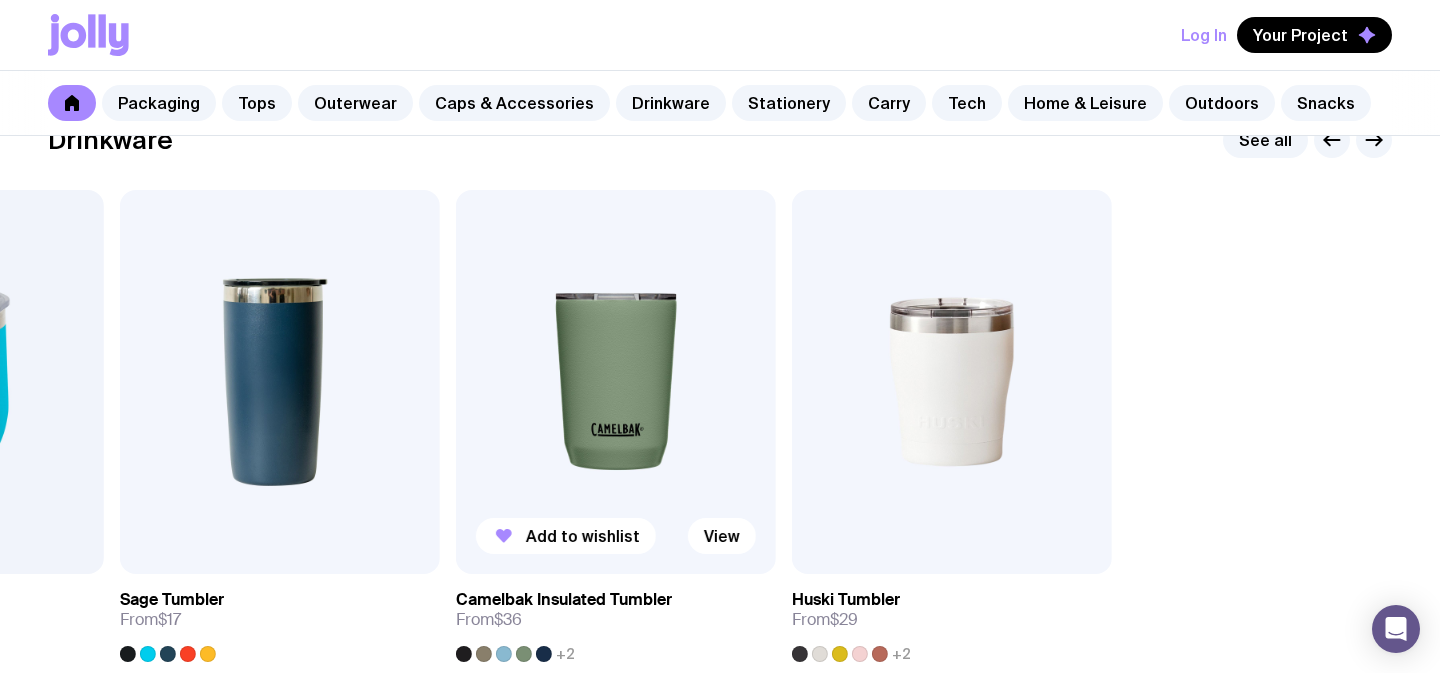 drag, startPoint x: 911, startPoint y: 207, endPoint x: 544, endPoint y: 222, distance: 367.3064 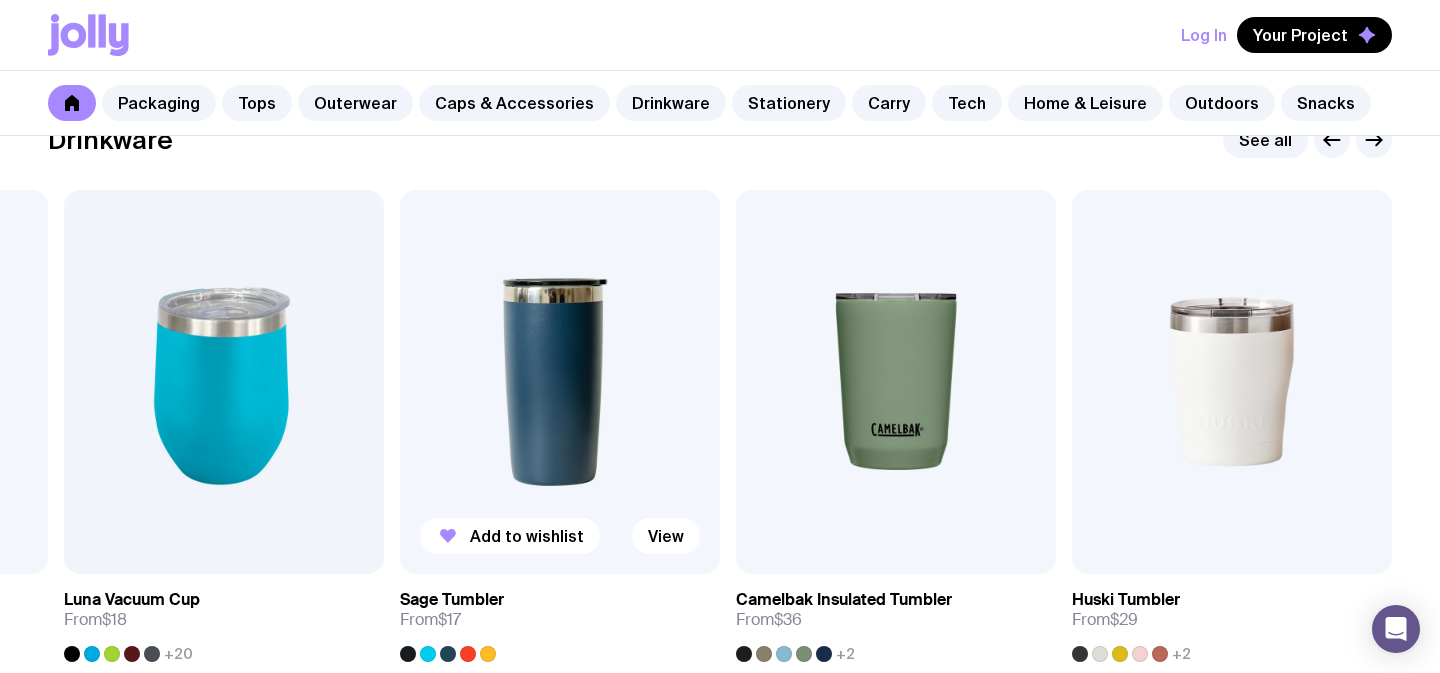 drag, startPoint x: 291, startPoint y: 407, endPoint x: 617, endPoint y: 410, distance: 326.0138 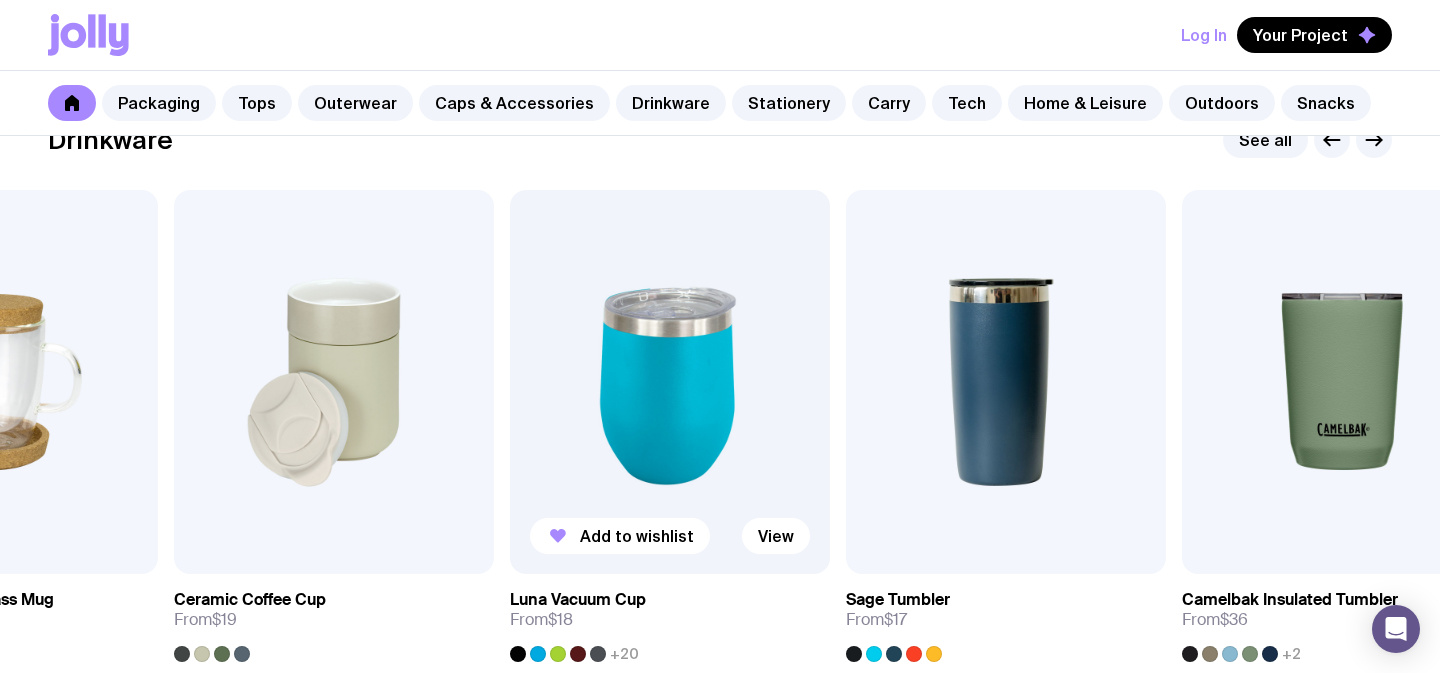 drag, startPoint x: 304, startPoint y: 315, endPoint x: 758, endPoint y: 314, distance: 454.0011 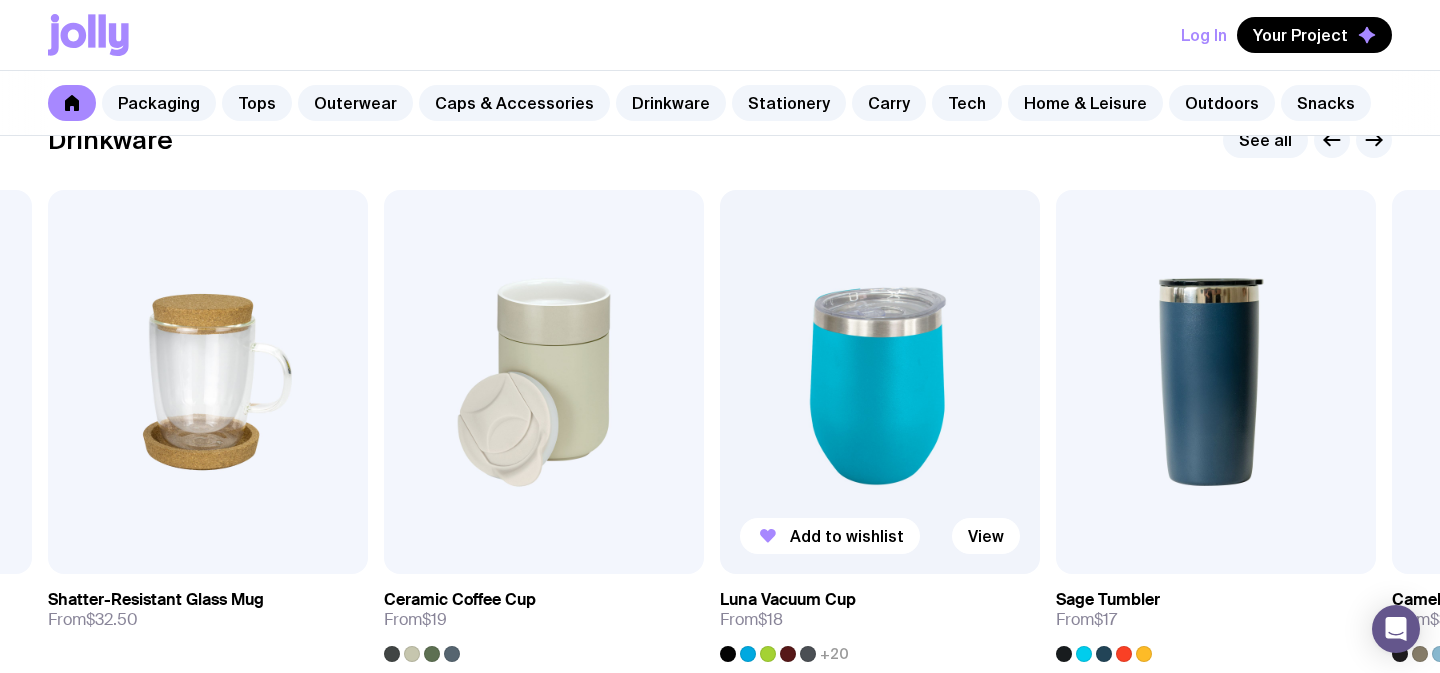 drag, startPoint x: 214, startPoint y: 364, endPoint x: 869, endPoint y: 371, distance: 655.0374 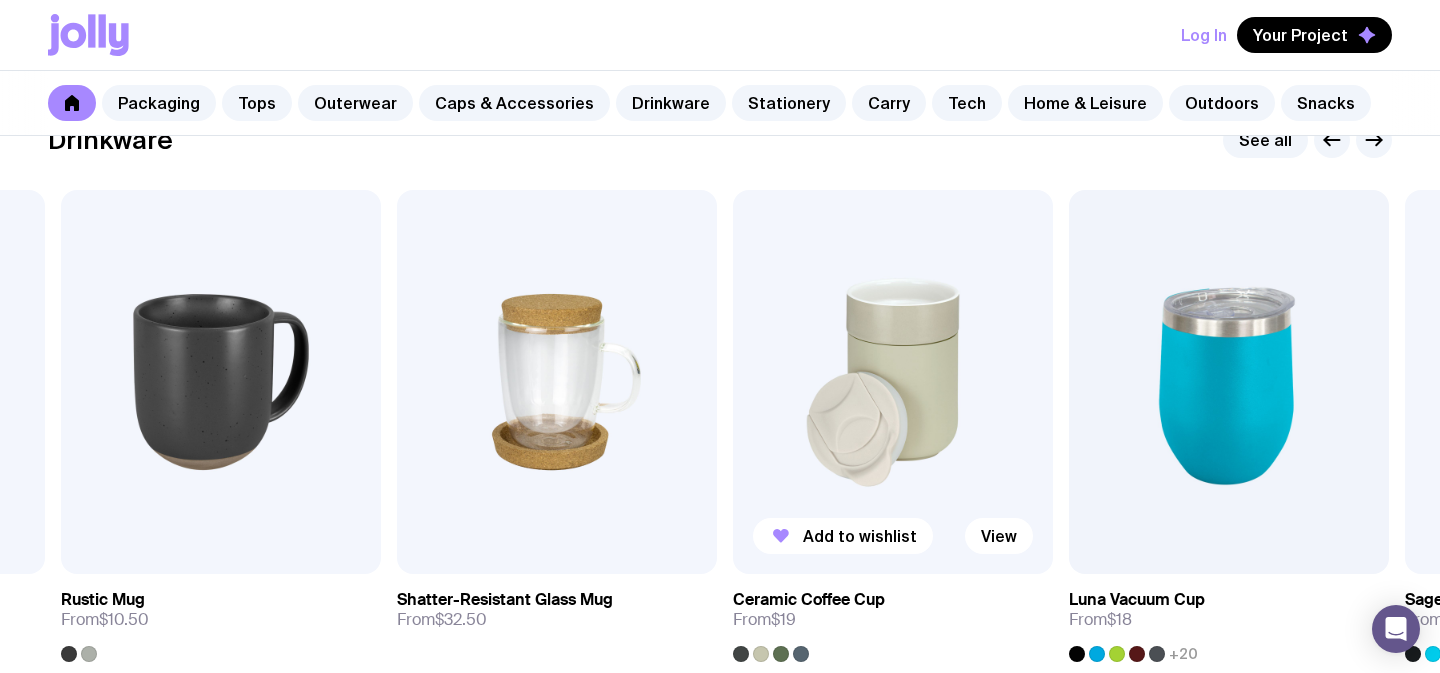 drag, startPoint x: 602, startPoint y: 265, endPoint x: 982, endPoint y: 273, distance: 380.0842 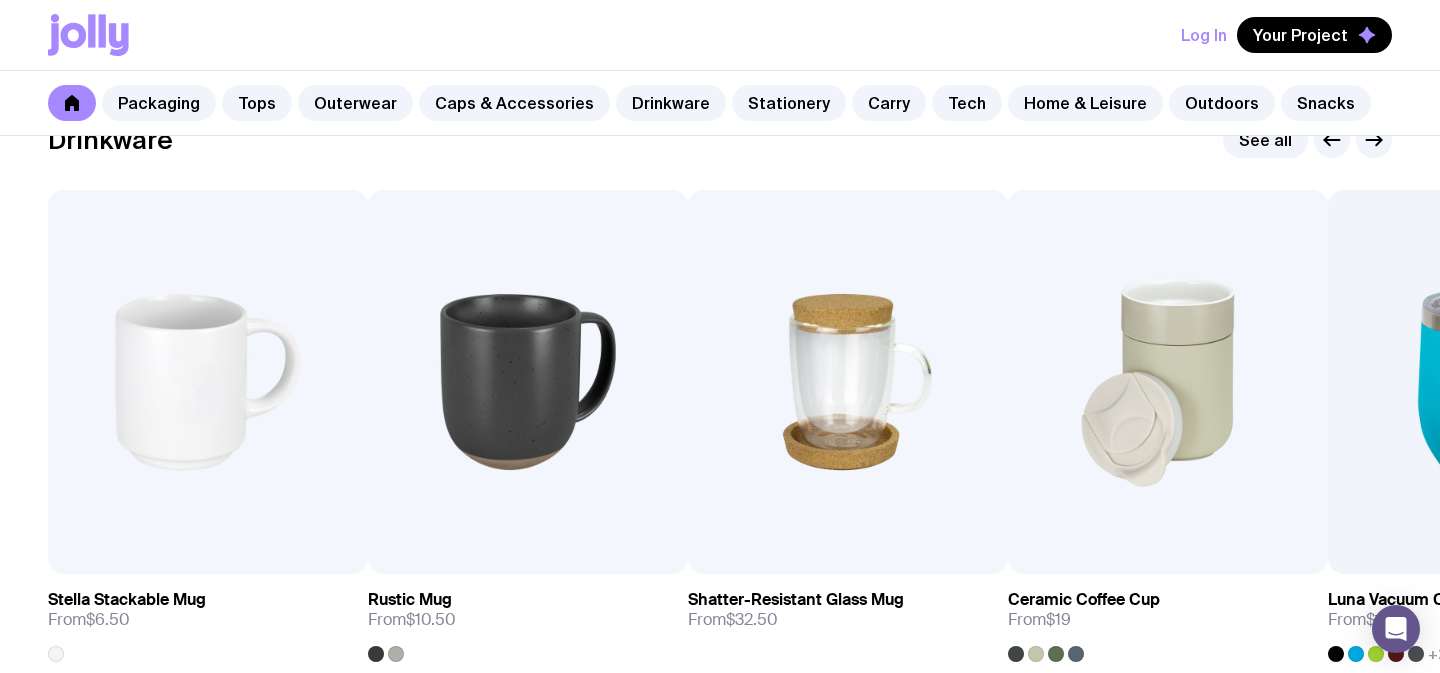 scroll, scrollTop: 104, scrollLeft: 0, axis: vertical 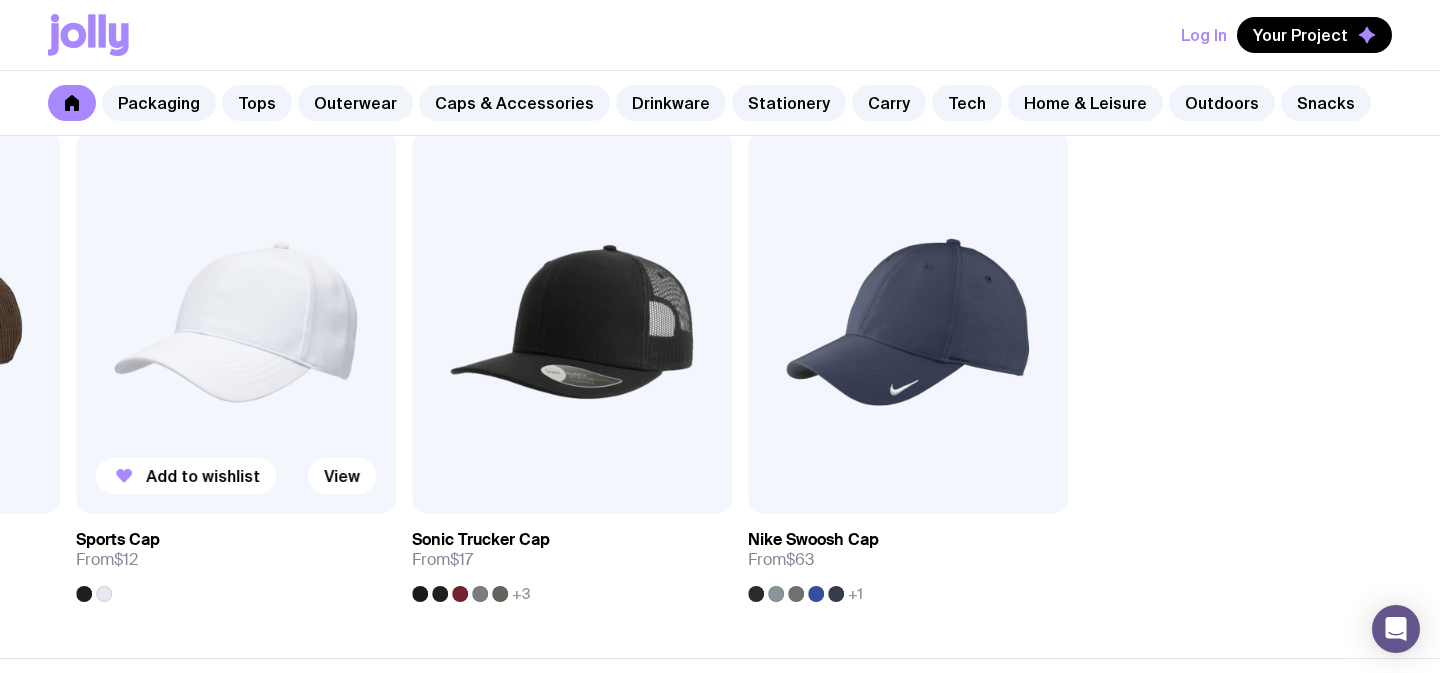 drag, startPoint x: 731, startPoint y: 331, endPoint x: 223, endPoint y: 347, distance: 508.2519 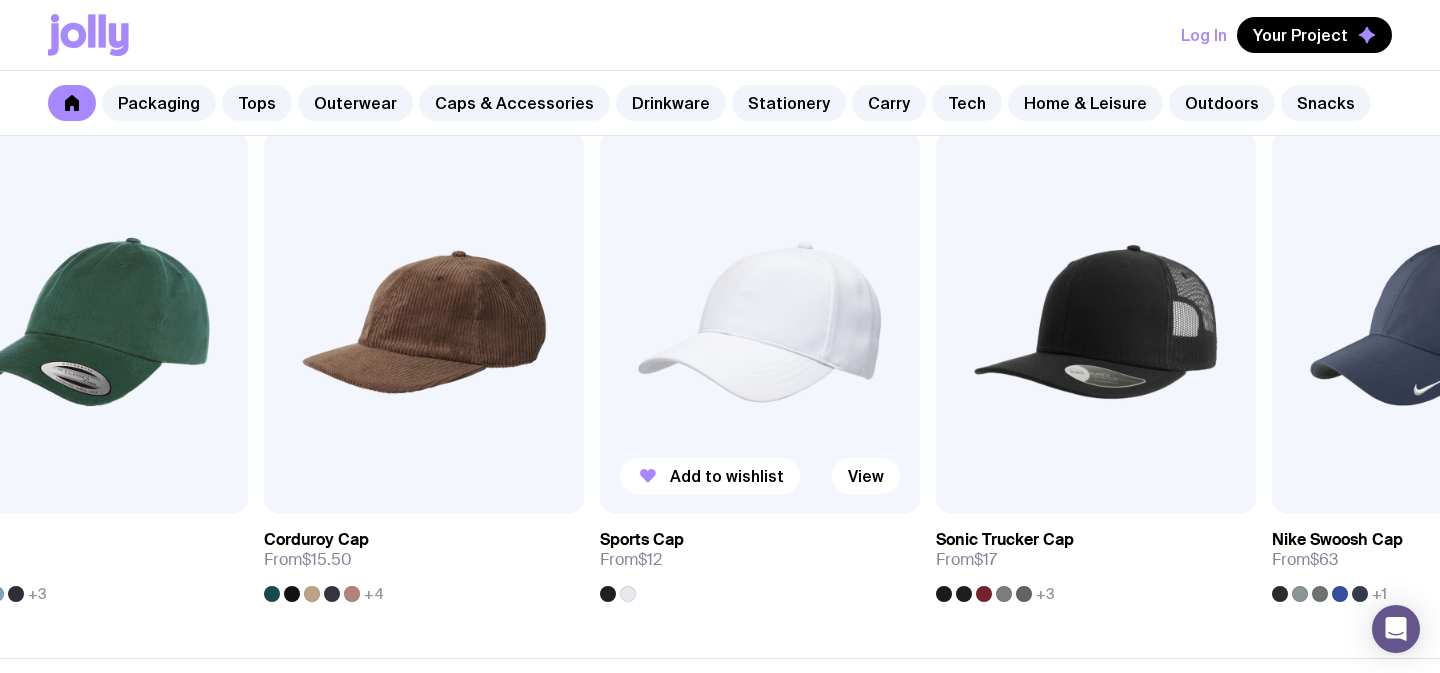 drag, startPoint x: 504, startPoint y: 258, endPoint x: 988, endPoint y: 258, distance: 484 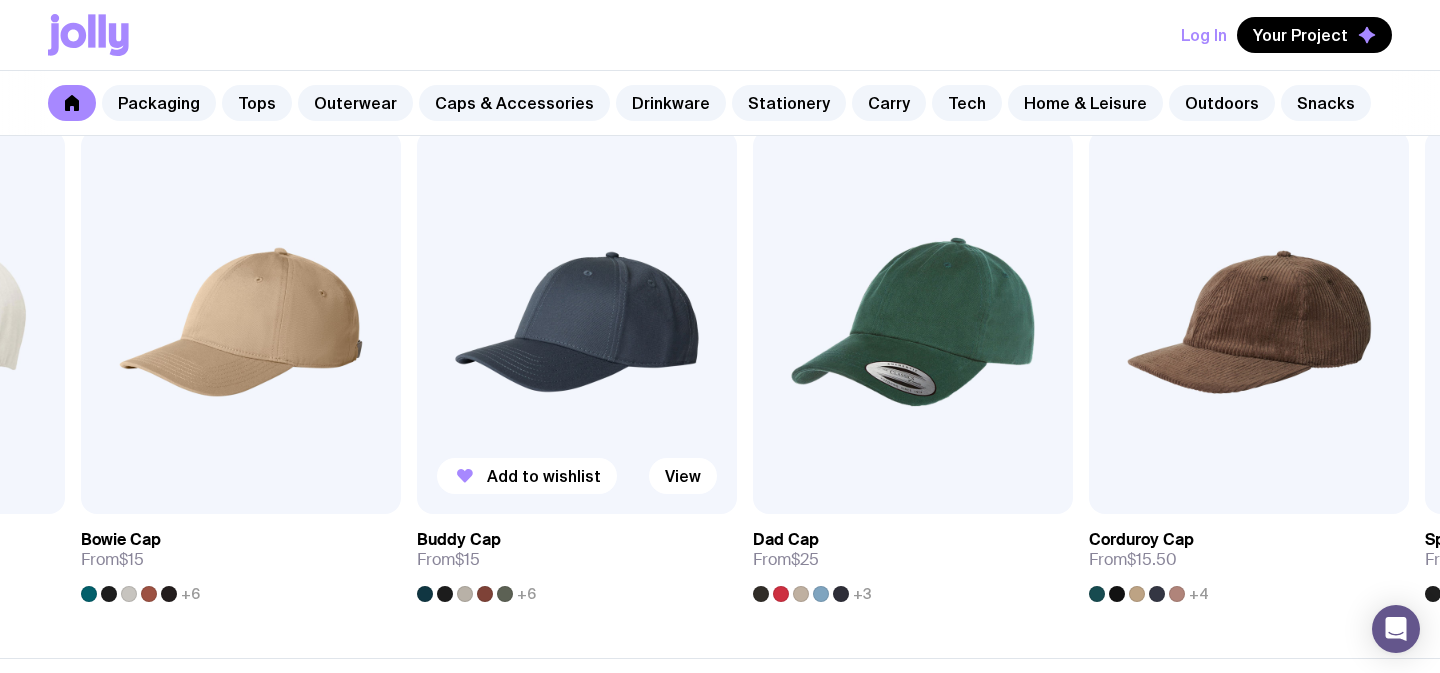 drag, startPoint x: 244, startPoint y: 281, endPoint x: 678, endPoint y: 311, distance: 435.03564 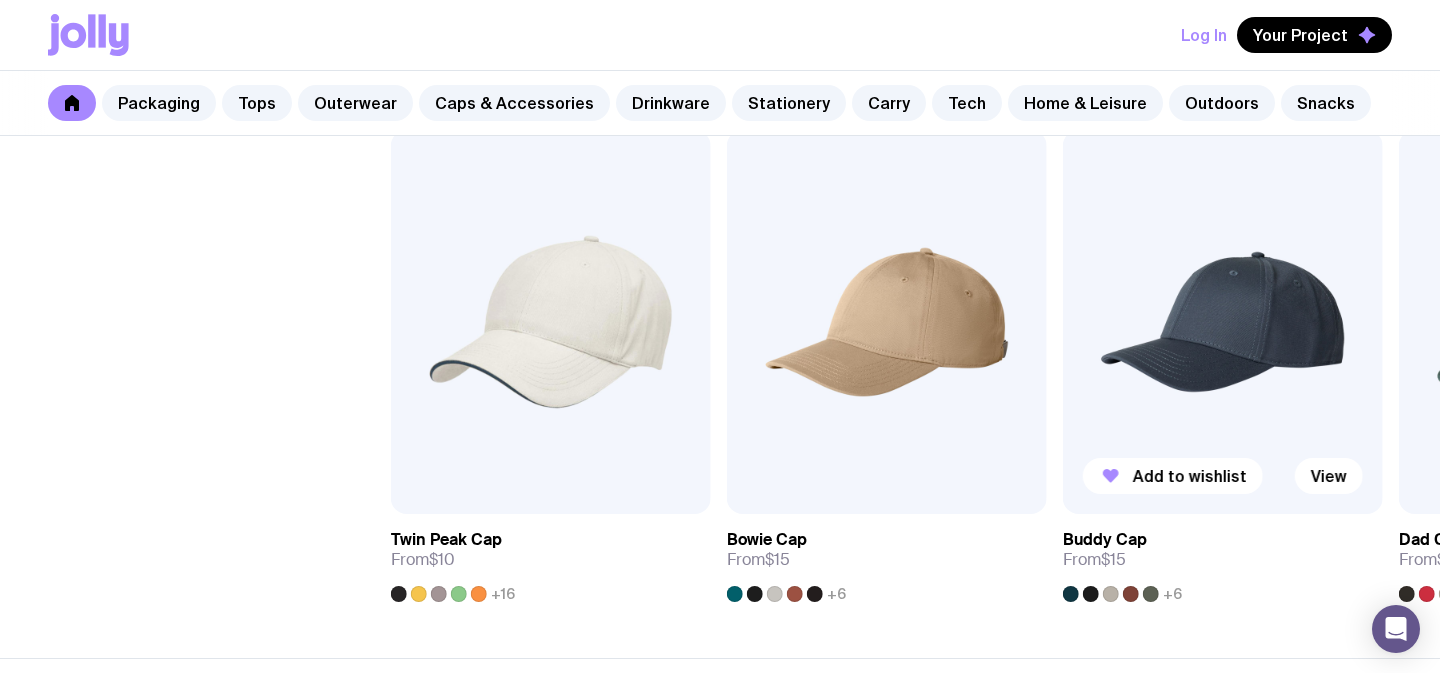 drag, startPoint x: 586, startPoint y: 296, endPoint x: 1132, endPoint y: 292, distance: 546.01465 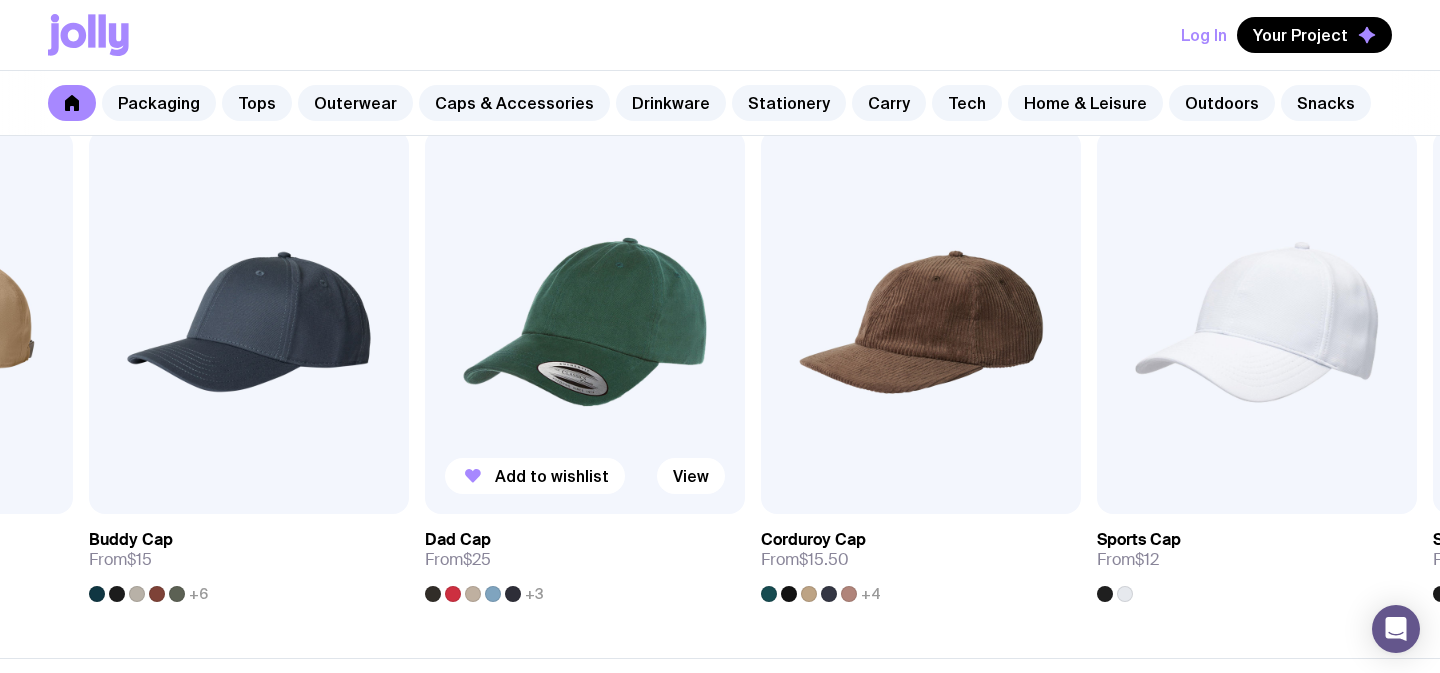 drag, startPoint x: 1181, startPoint y: 186, endPoint x: 524, endPoint y: 192, distance: 657.0274 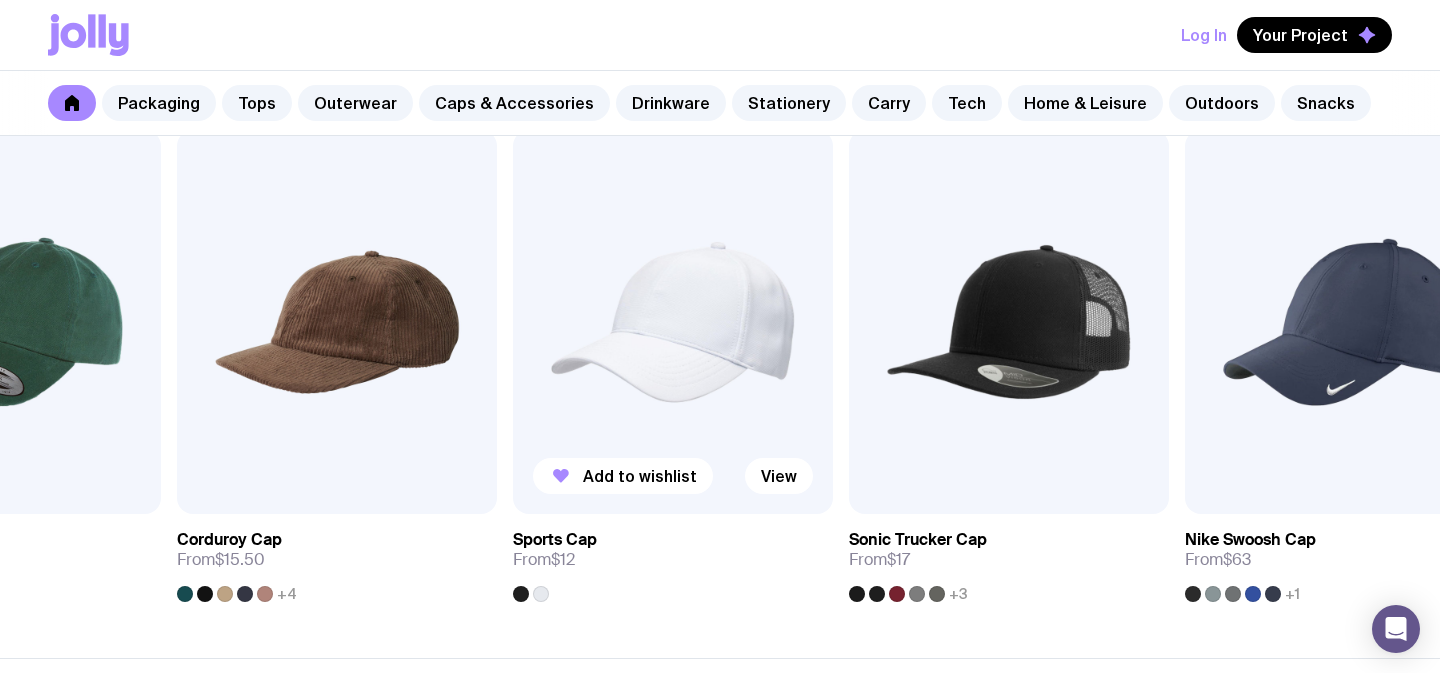drag, startPoint x: 1167, startPoint y: 202, endPoint x: 613, endPoint y: 235, distance: 554.982 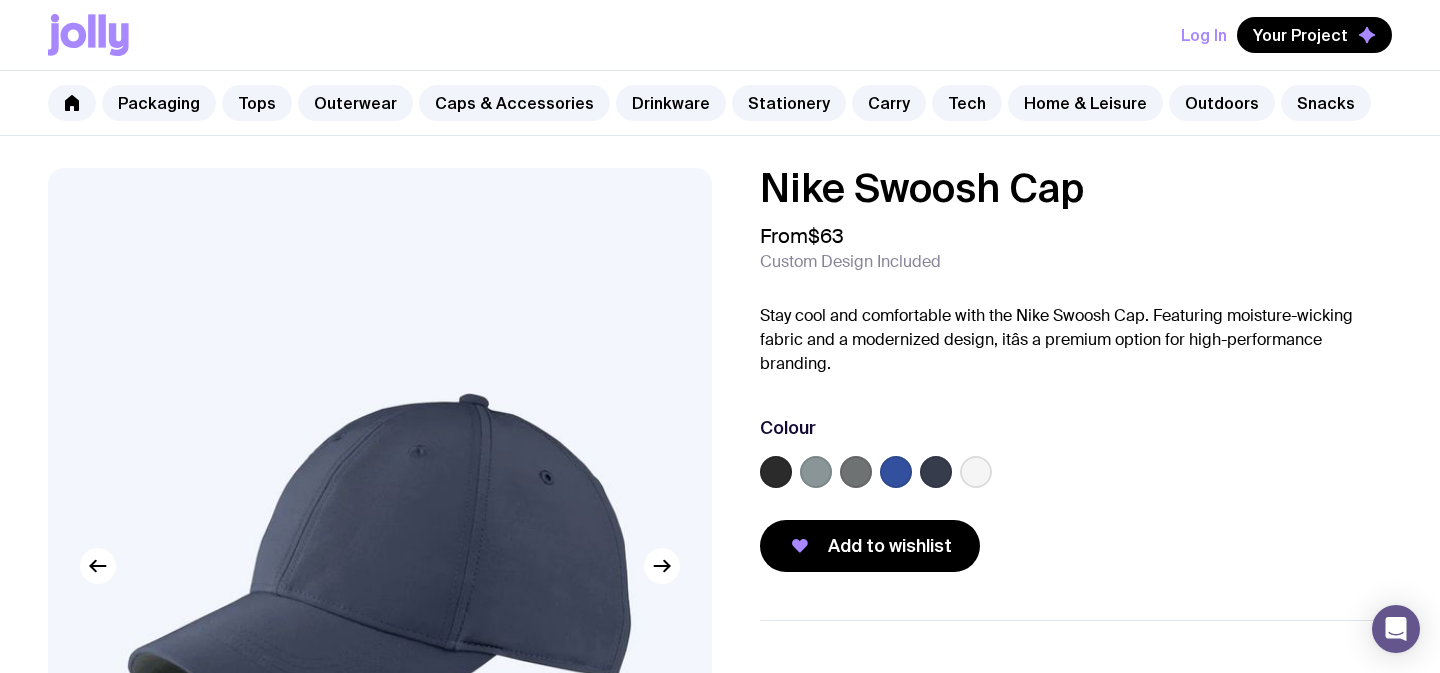 scroll, scrollTop: 0, scrollLeft: 0, axis: both 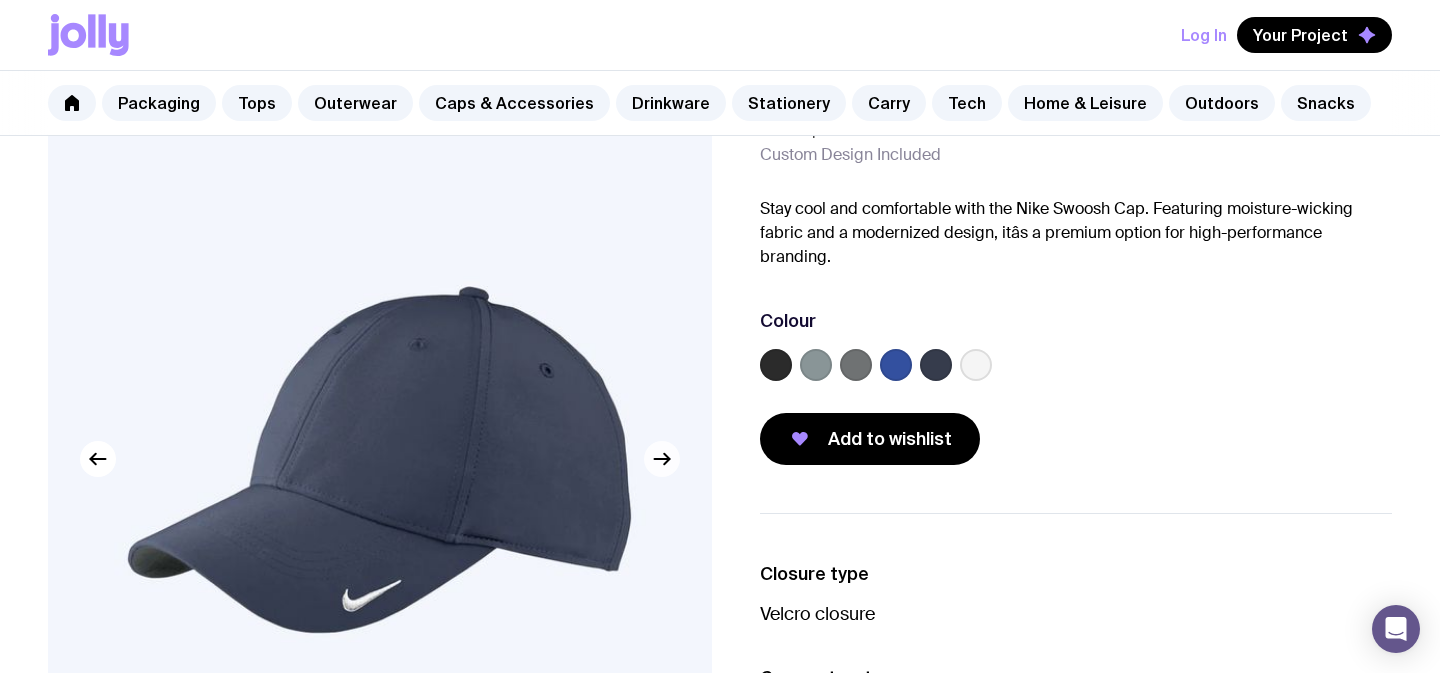 click at bounding box center [662, 459] 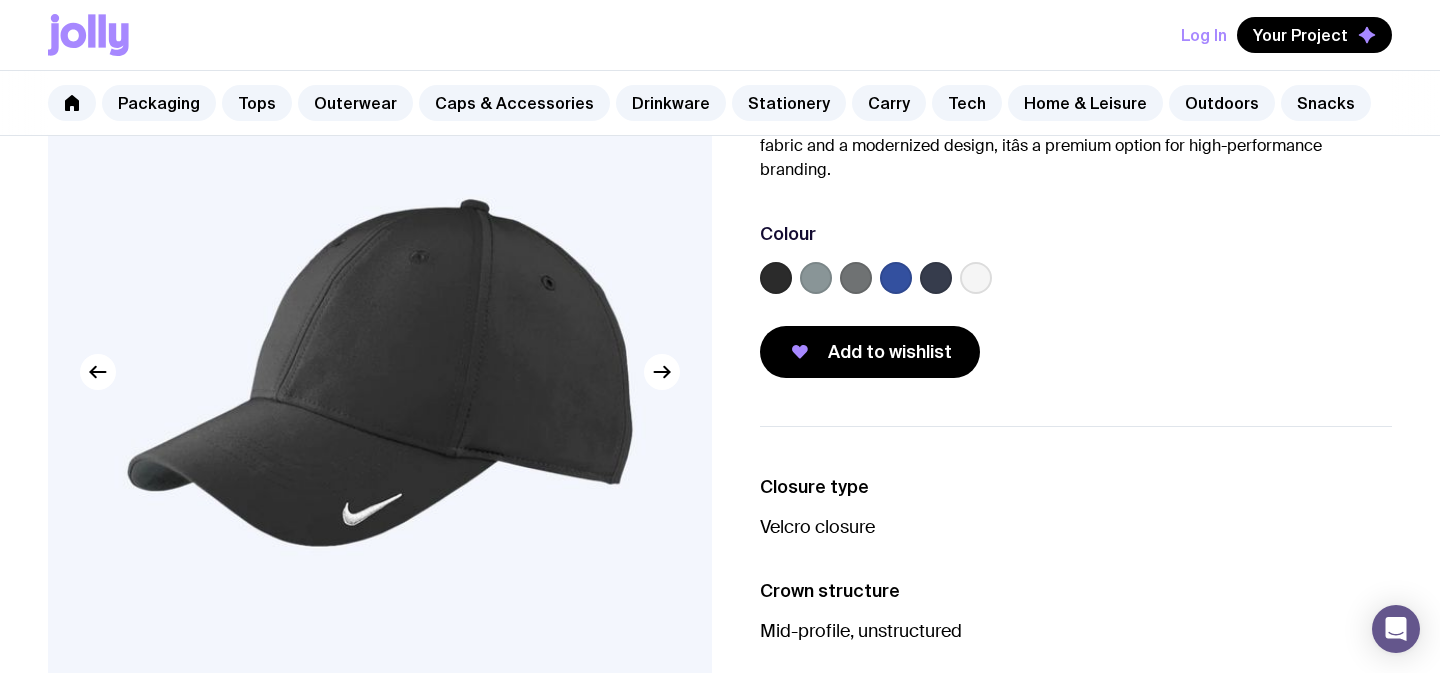 scroll, scrollTop: 198, scrollLeft: 0, axis: vertical 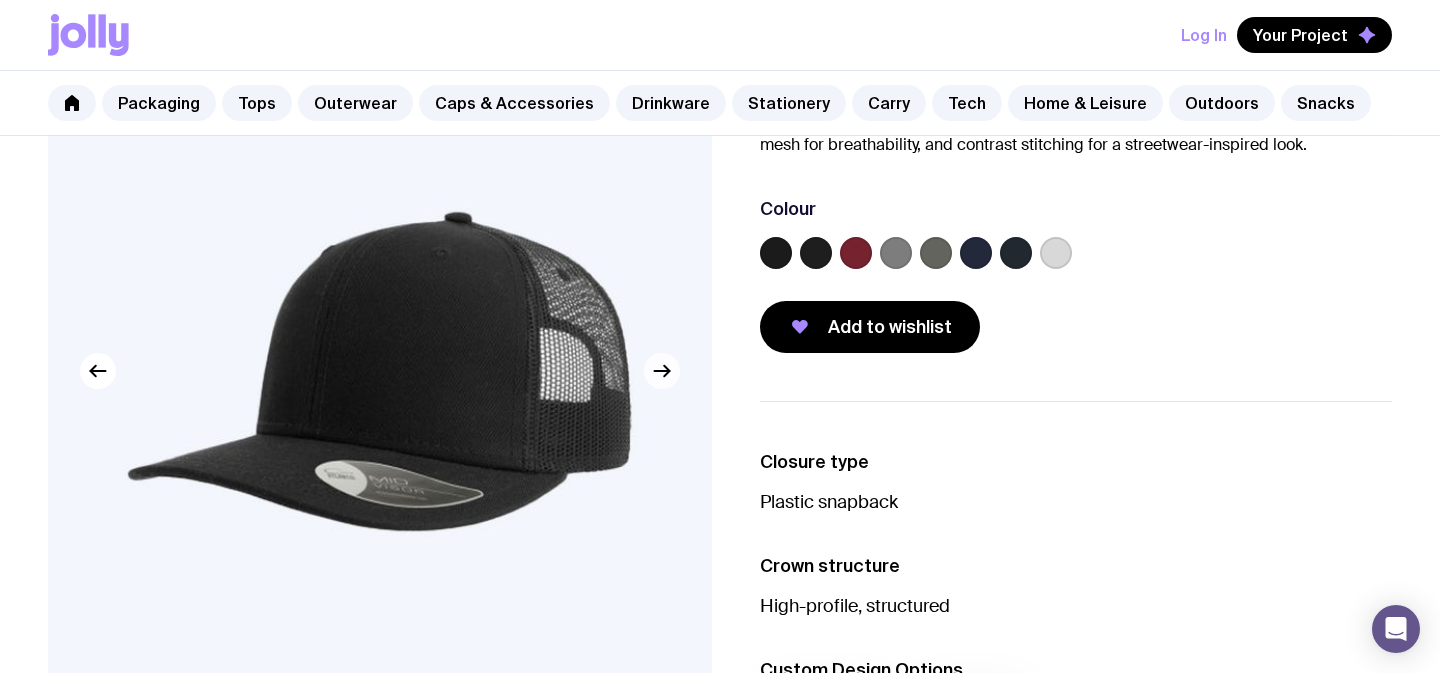 click 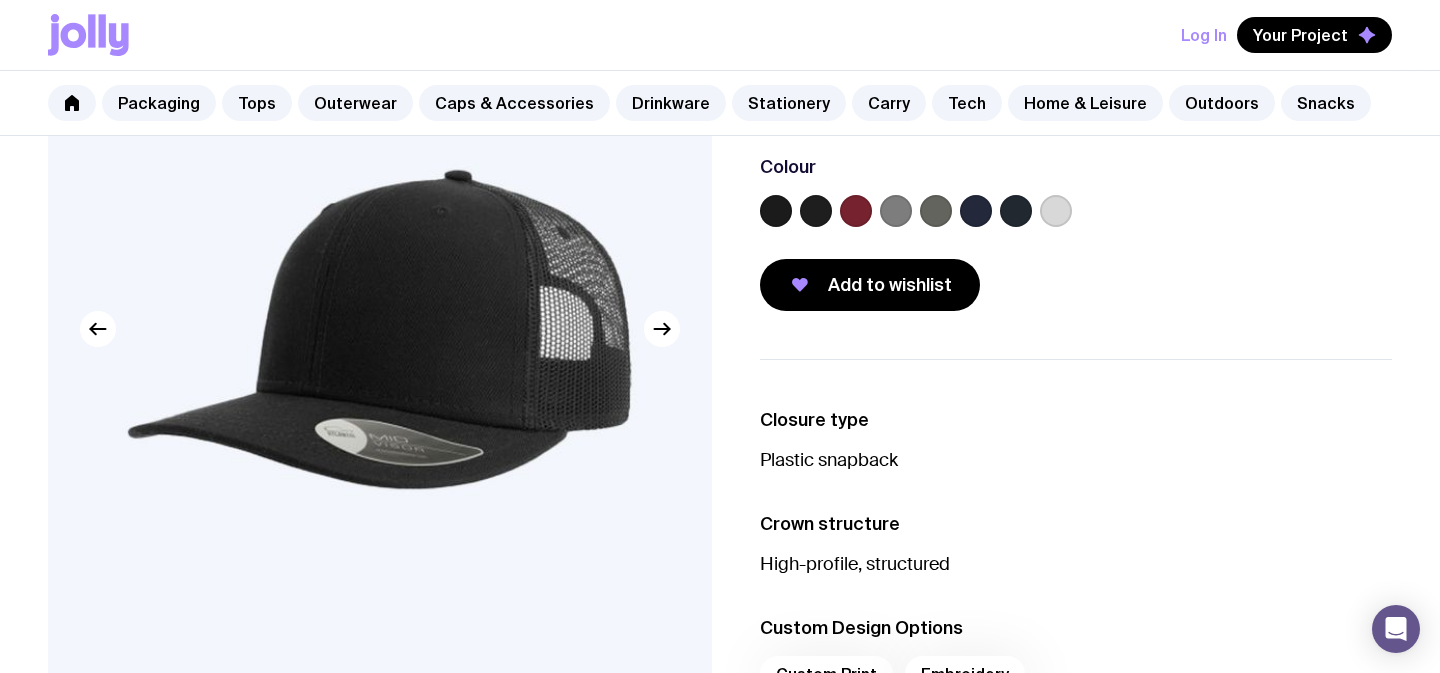 scroll, scrollTop: 236, scrollLeft: 0, axis: vertical 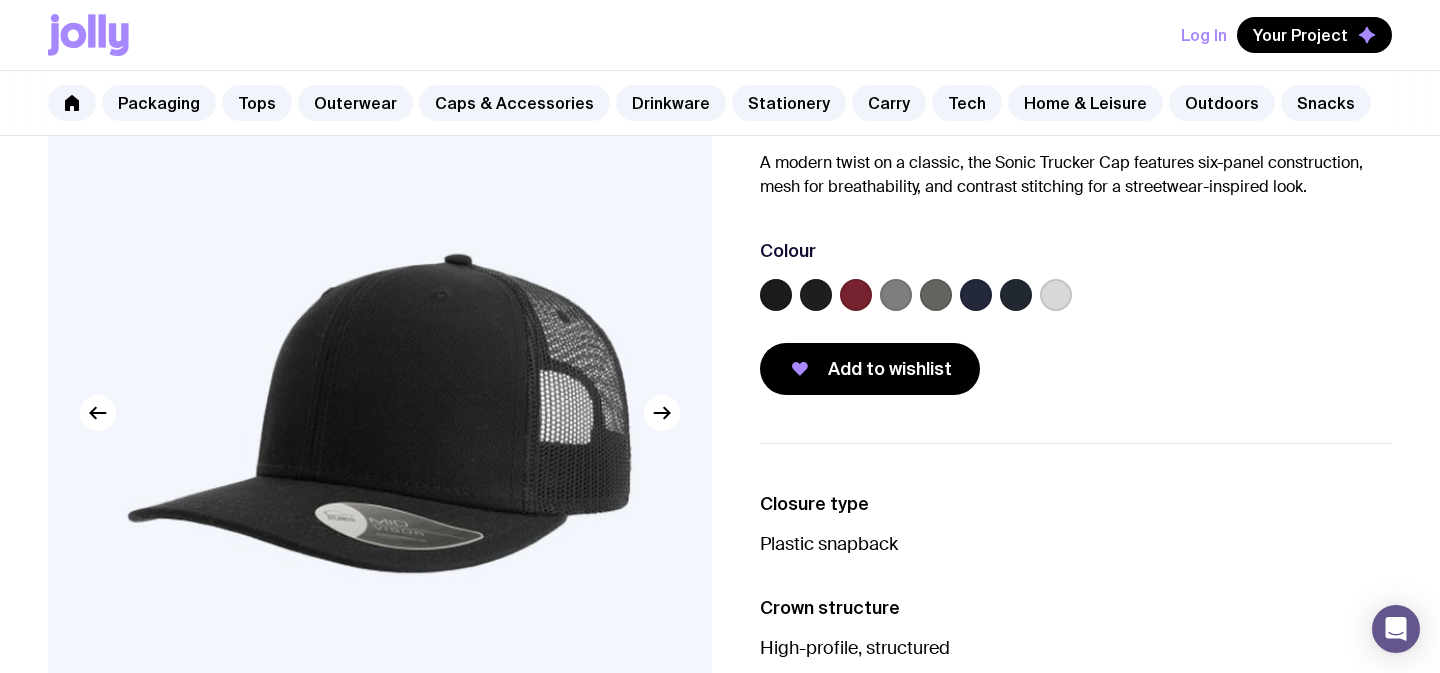 click at bounding box center [856, 295] 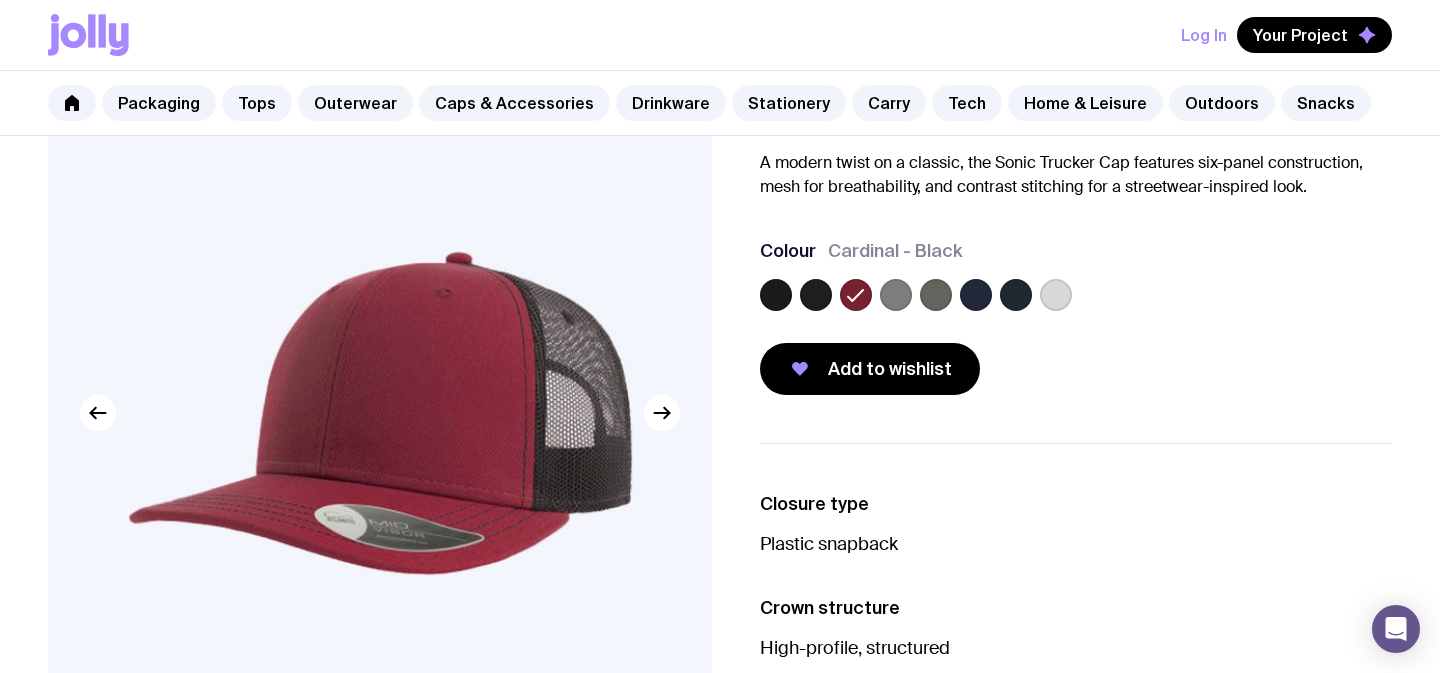 click at bounding box center [1056, 295] 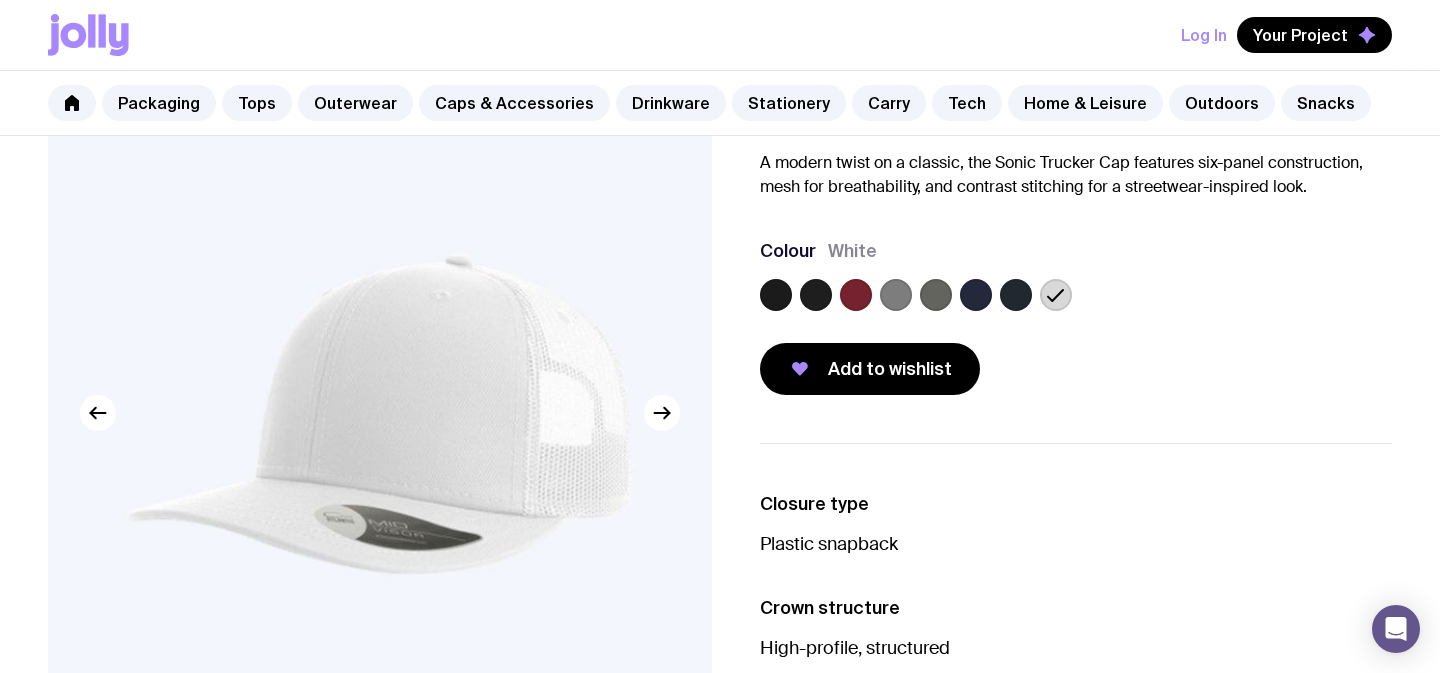 click at bounding box center [896, 295] 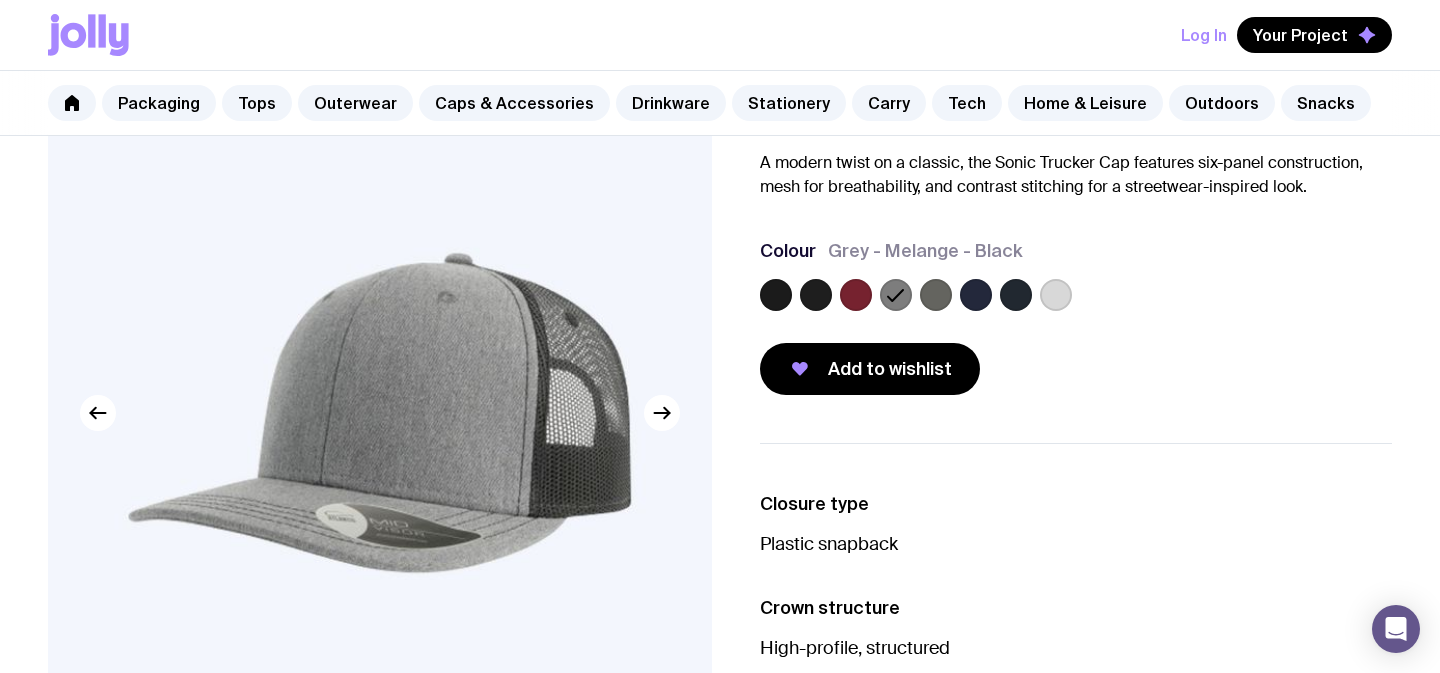click at bounding box center (976, 295) 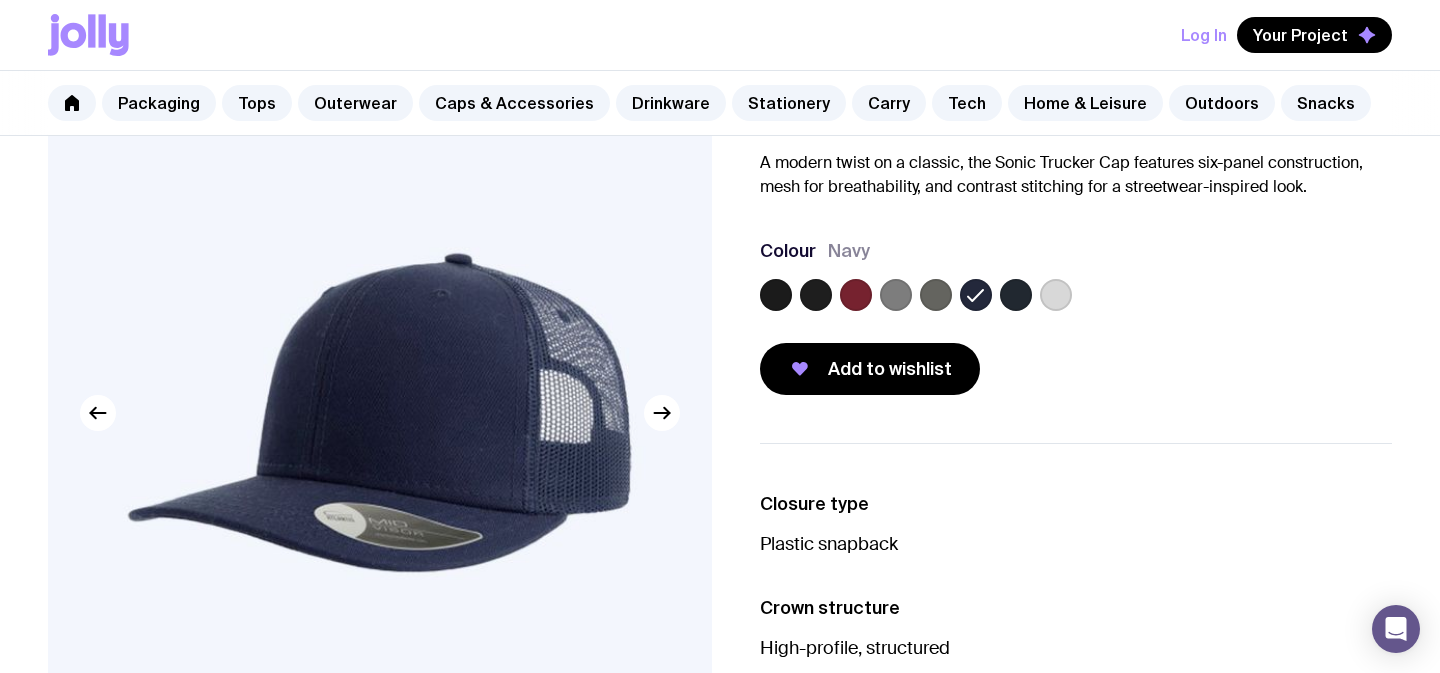 click at bounding box center [936, 295] 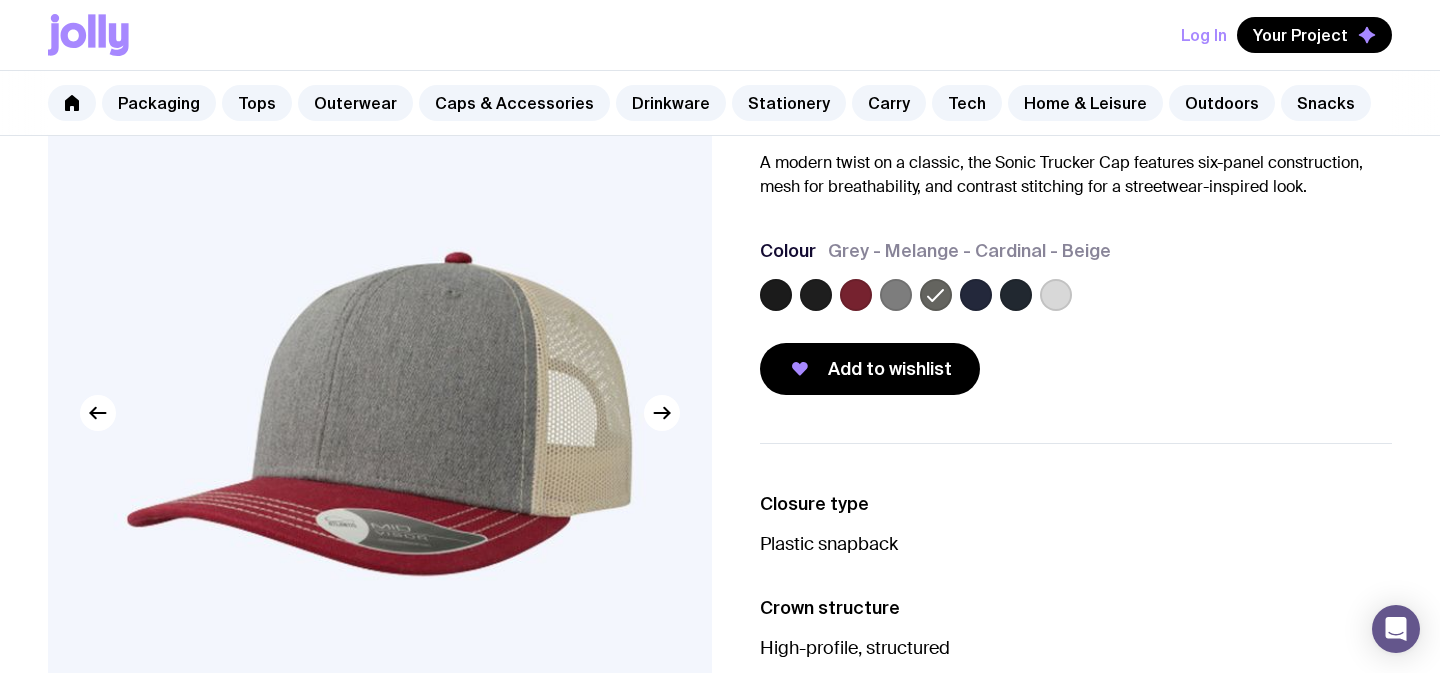 scroll, scrollTop: 159, scrollLeft: 0, axis: vertical 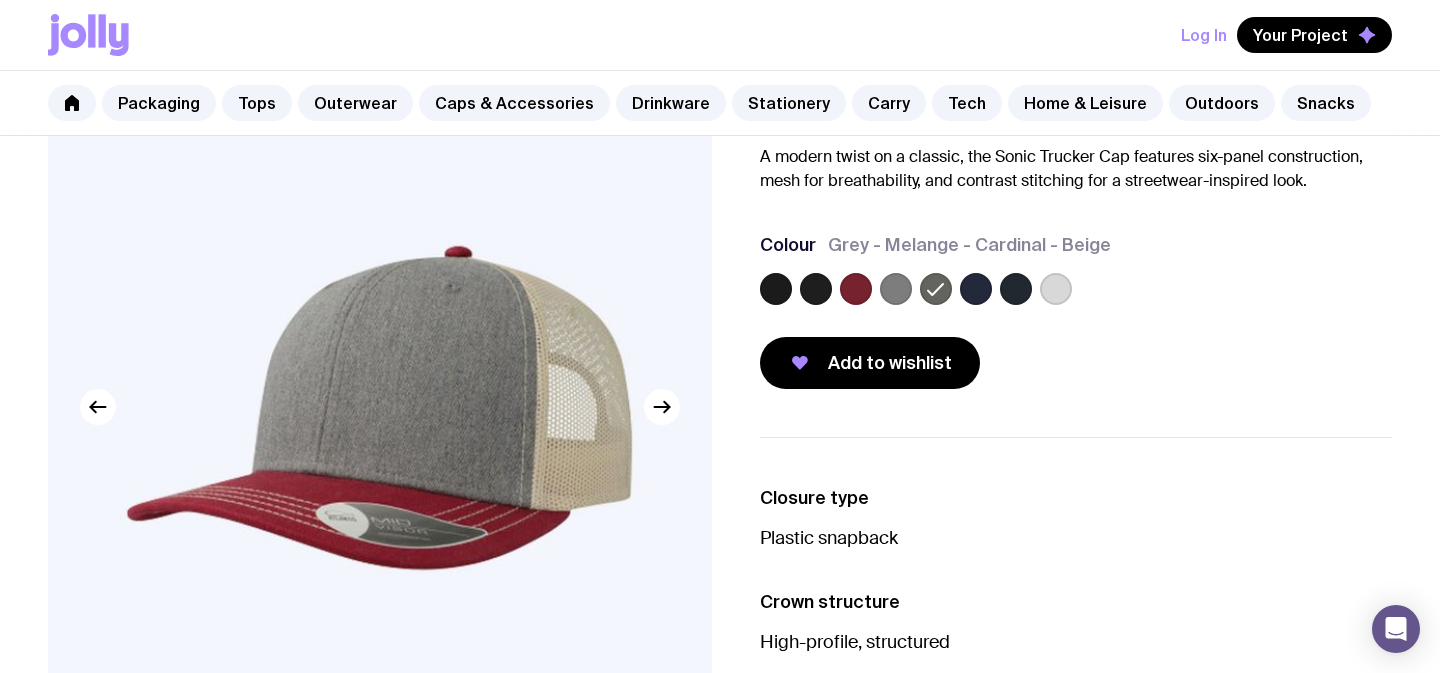 click at bounding box center [776, 289] 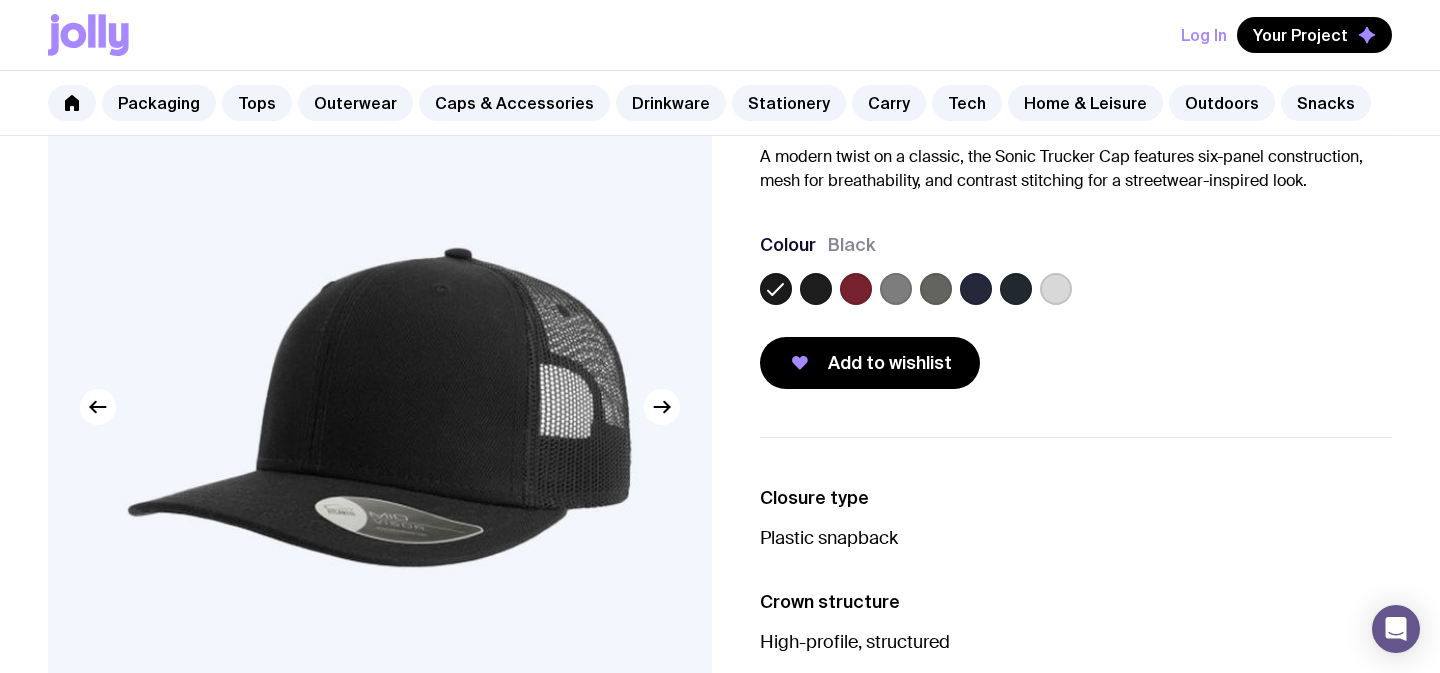 click at bounding box center [1076, 293] 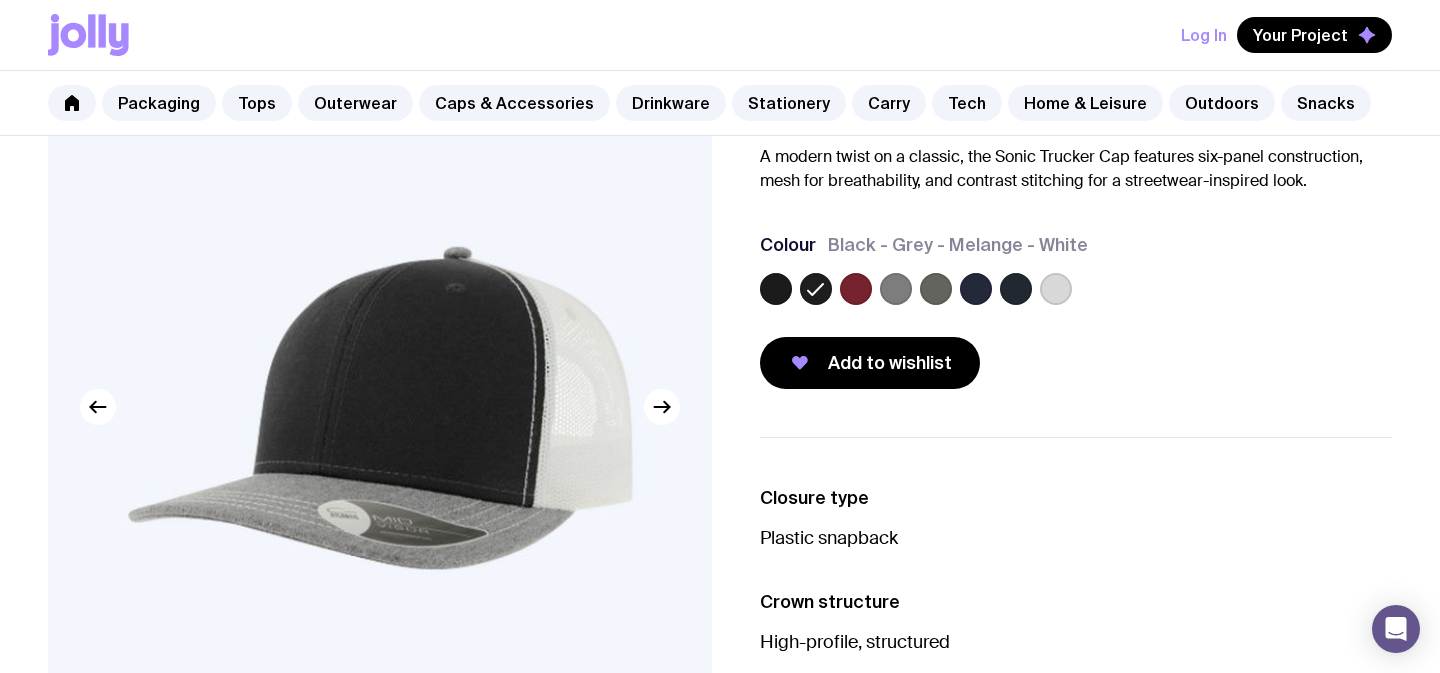 click at bounding box center (856, 289) 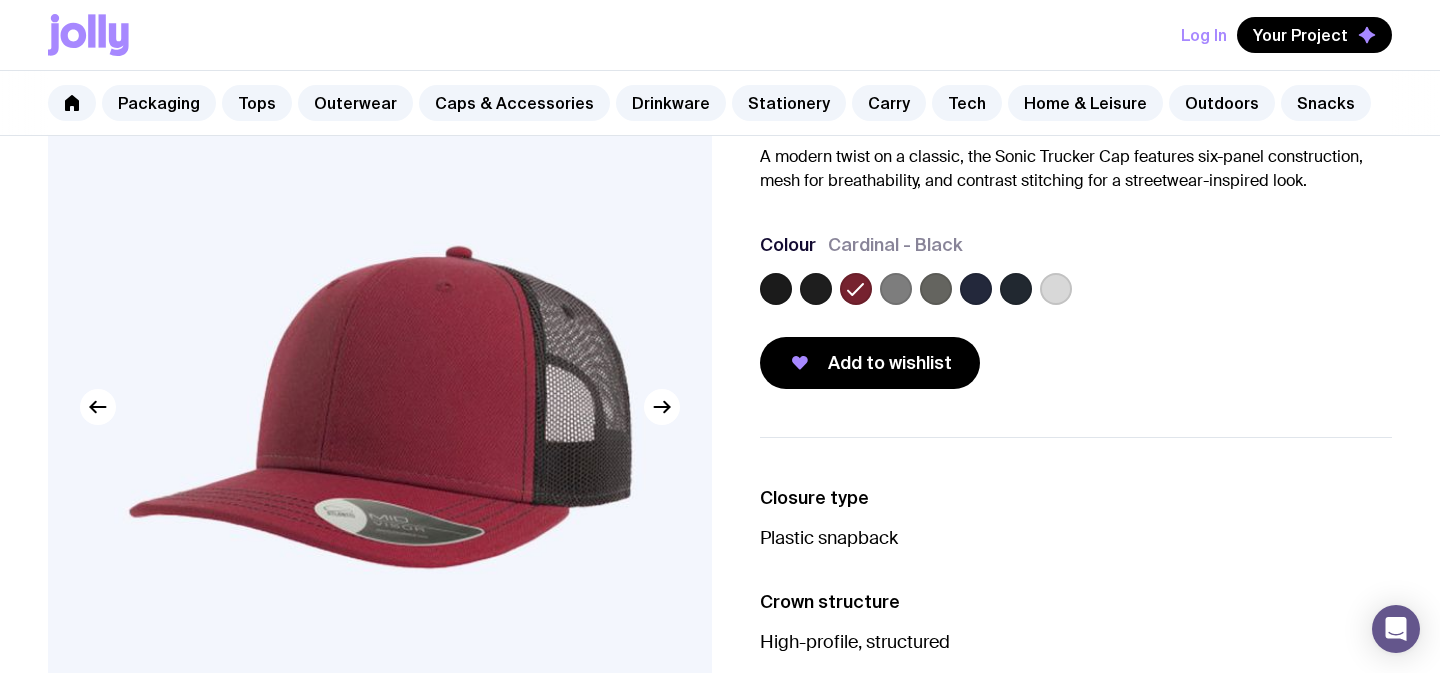 click at bounding box center (896, 289) 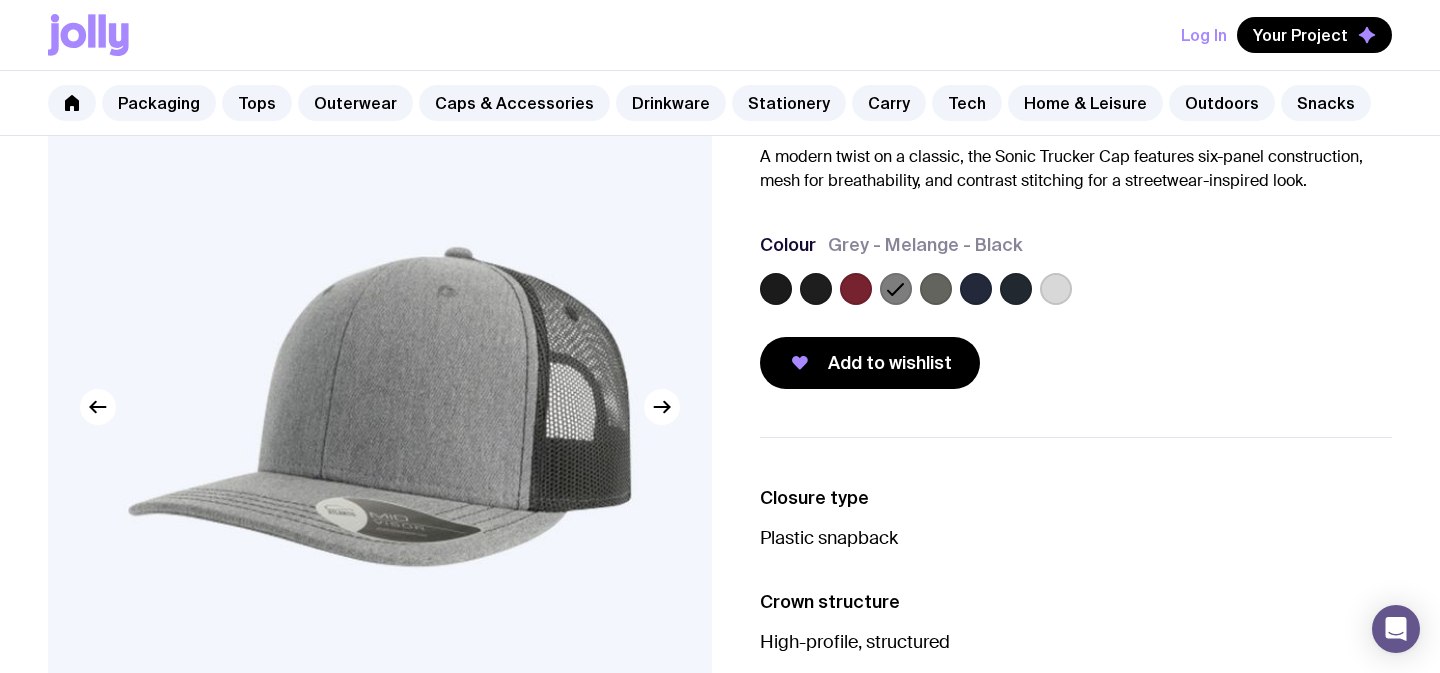 click at bounding box center [936, 289] 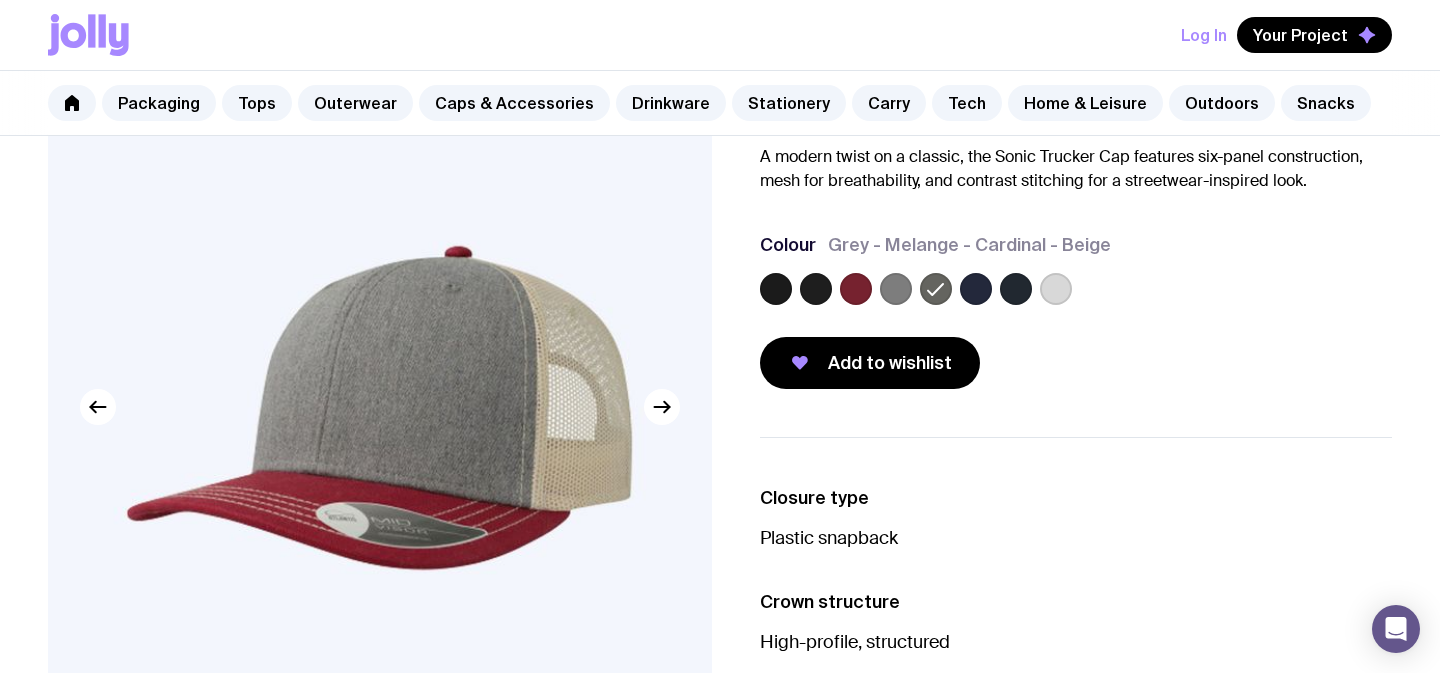 click at bounding box center (976, 289) 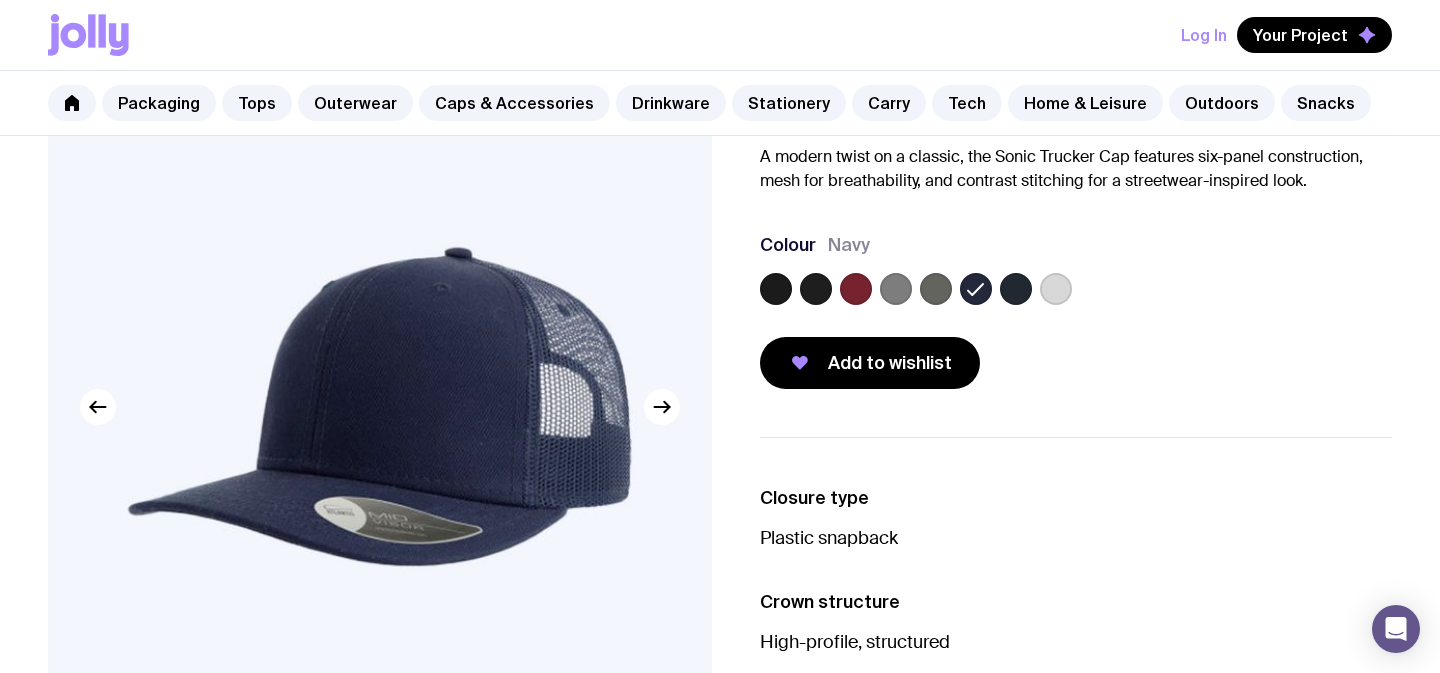 click at bounding box center [1016, 289] 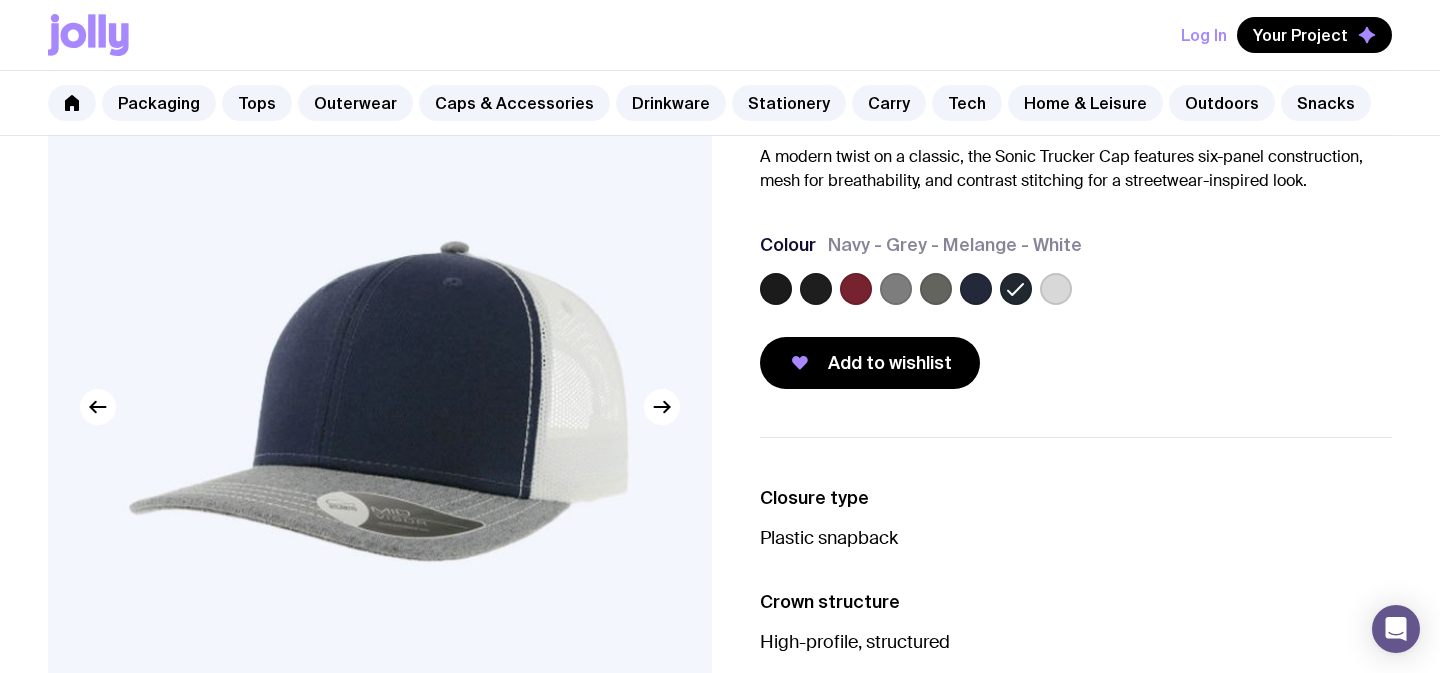 click at bounding box center [1056, 289] 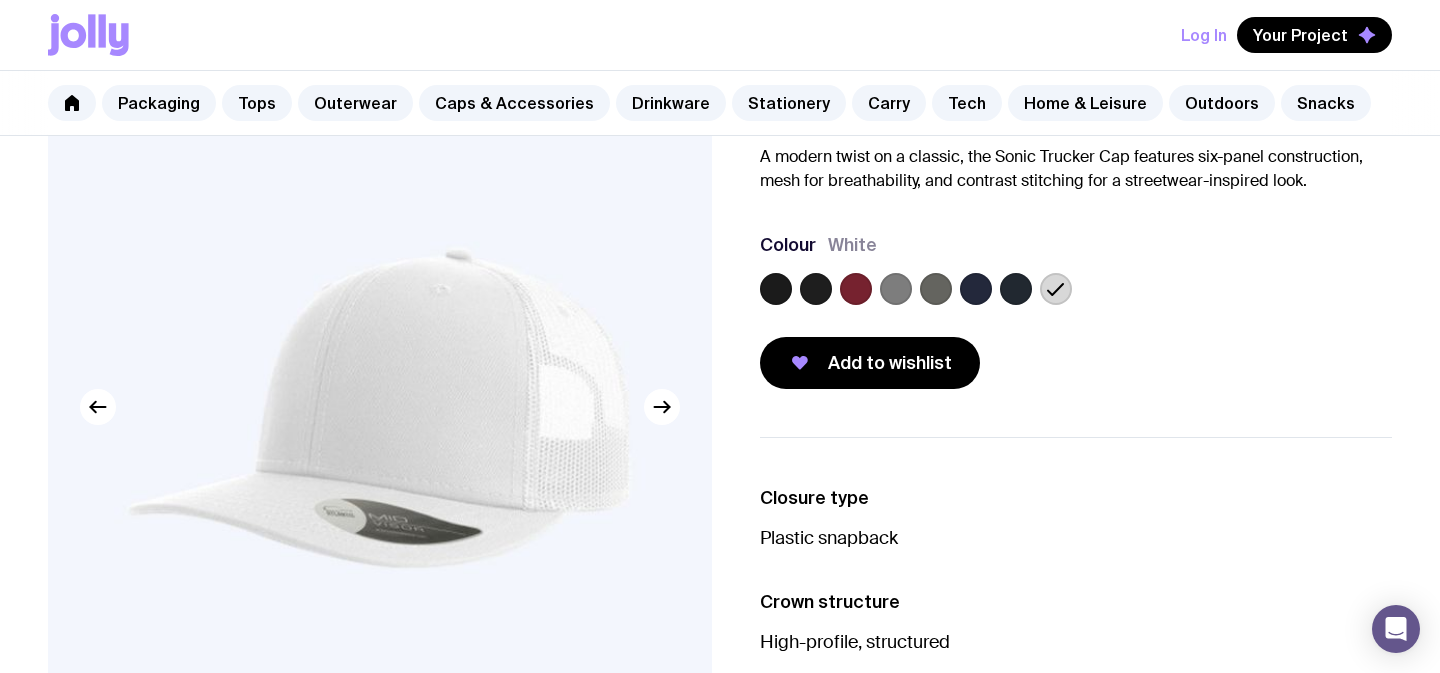 click at bounding box center [1016, 289] 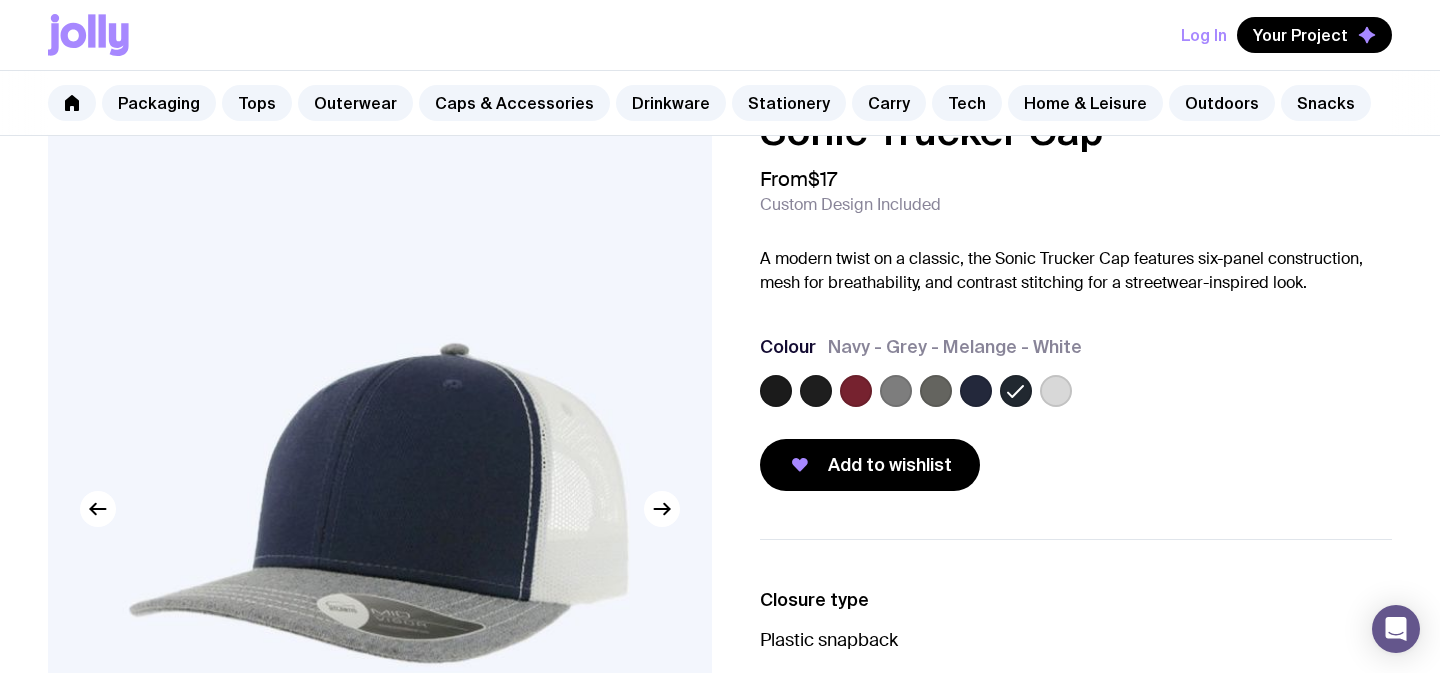 scroll, scrollTop: 56, scrollLeft: 0, axis: vertical 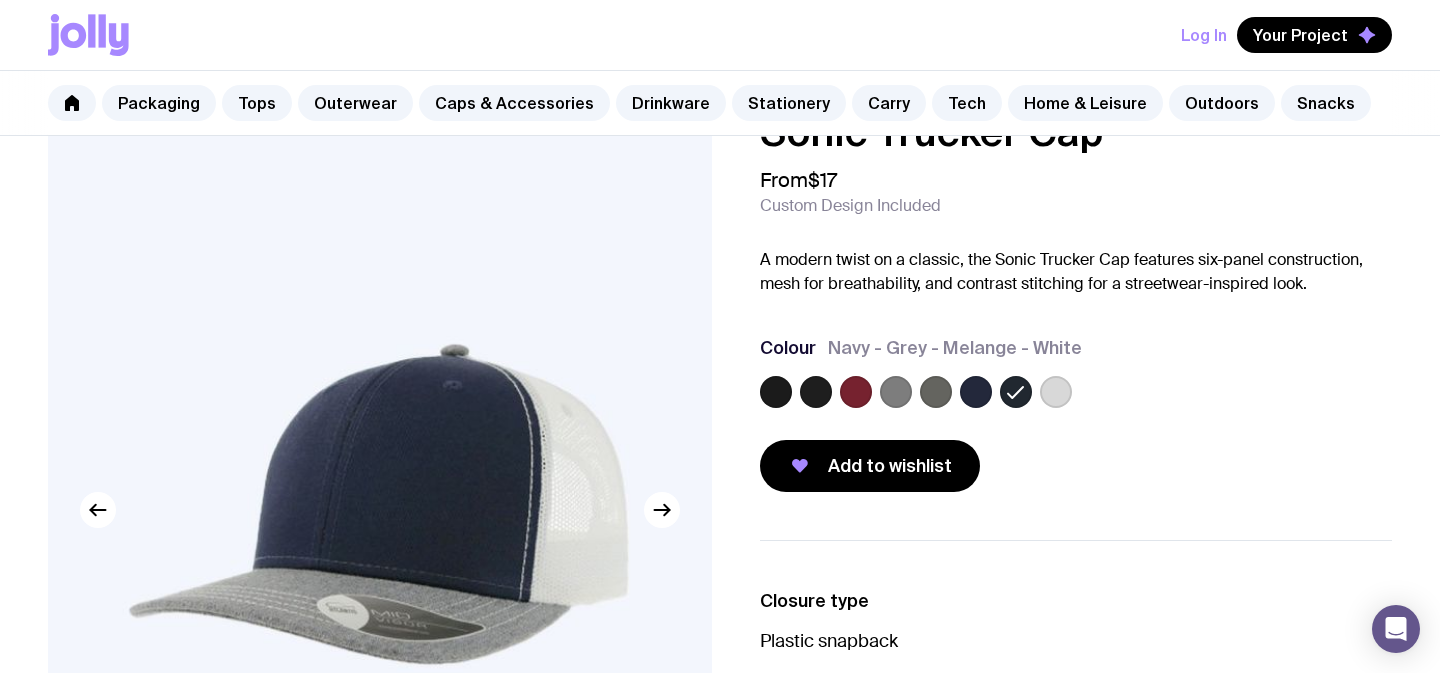 click at bounding box center [776, 392] 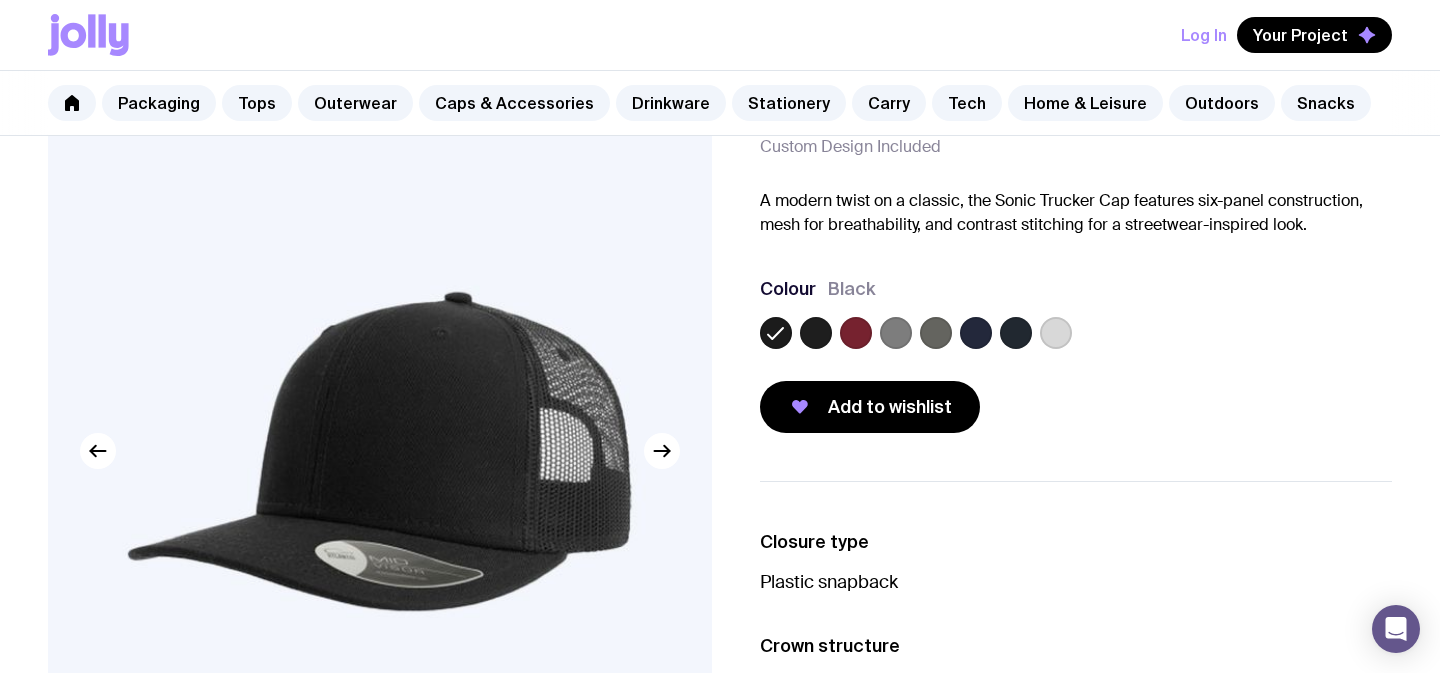 scroll, scrollTop: 136, scrollLeft: 0, axis: vertical 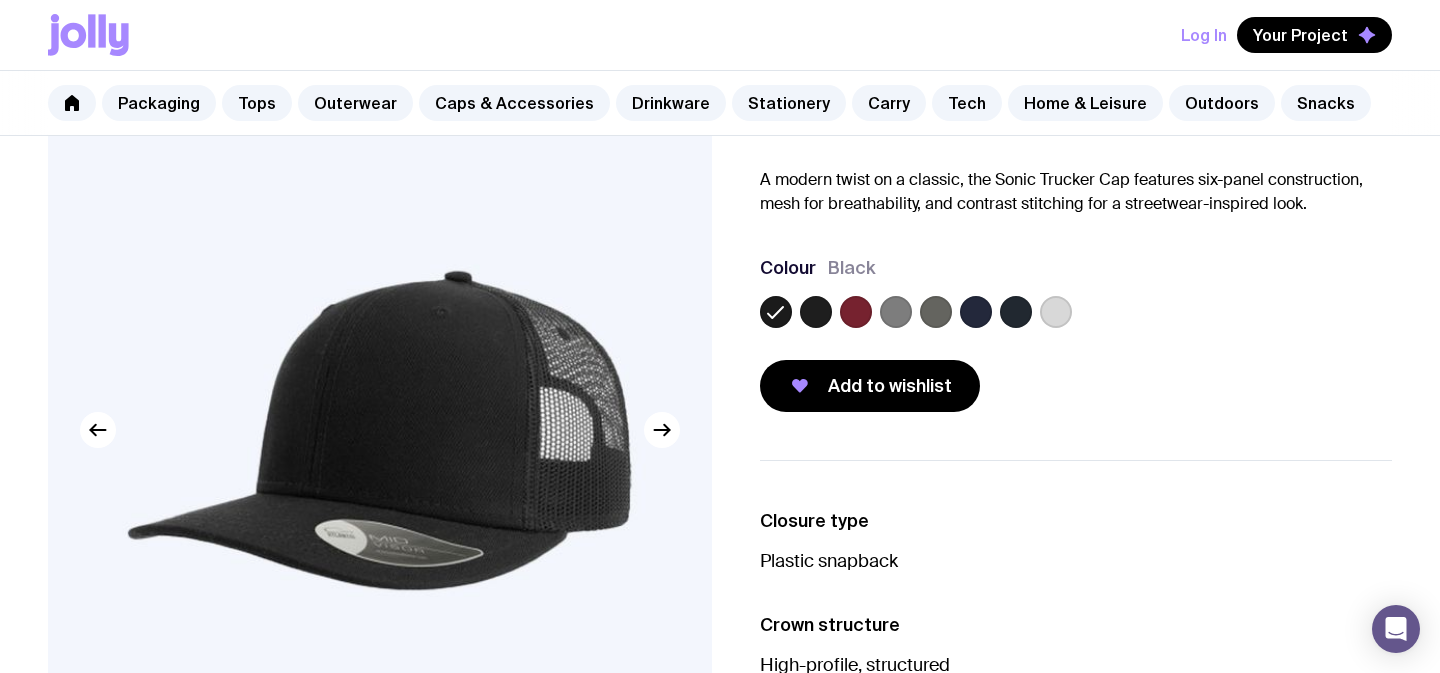 click at bounding box center (816, 312) 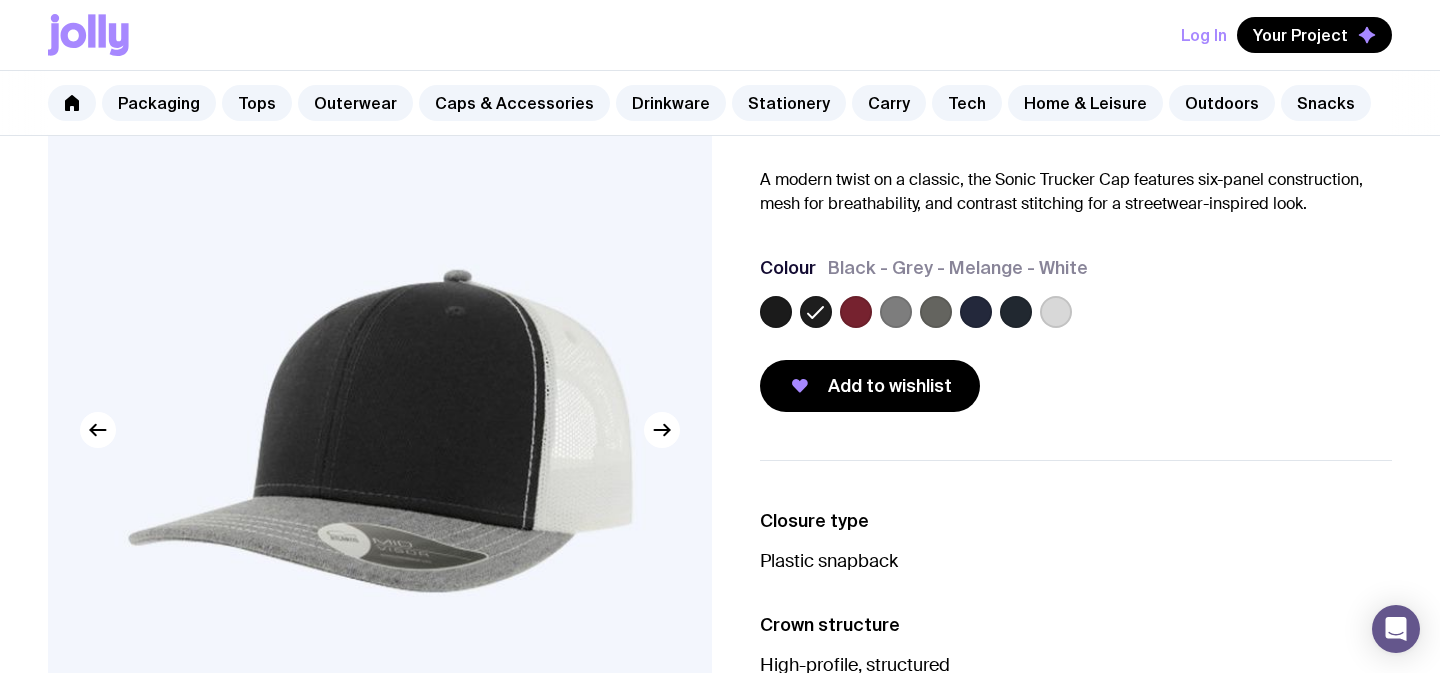 click at bounding box center [976, 312] 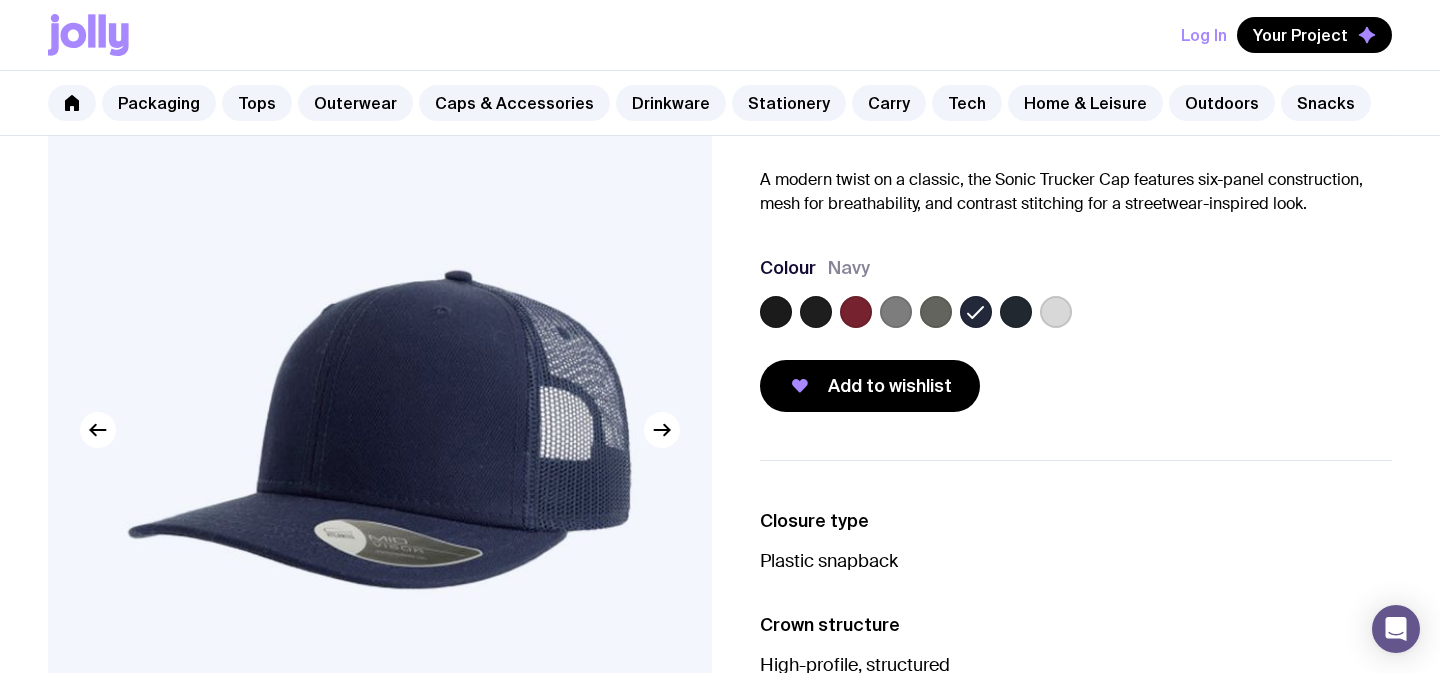 click at bounding box center (1016, 312) 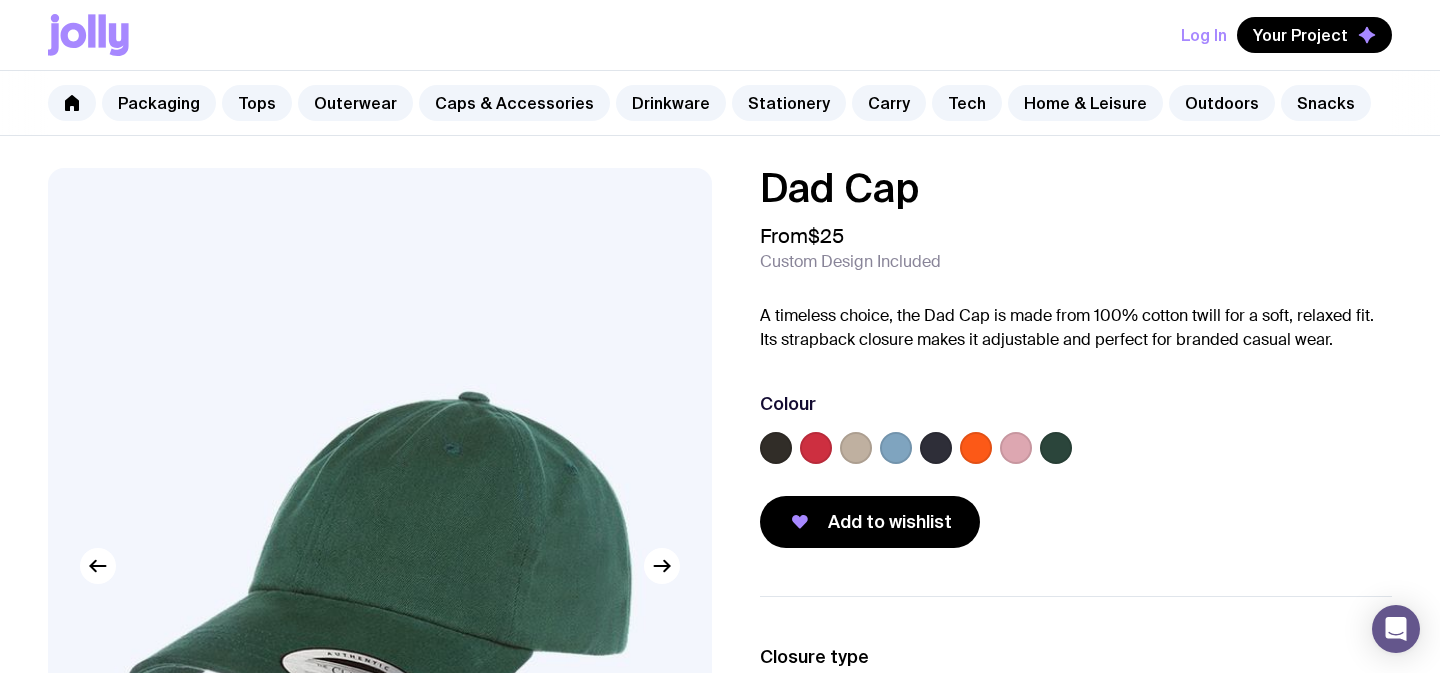scroll, scrollTop: 0, scrollLeft: 0, axis: both 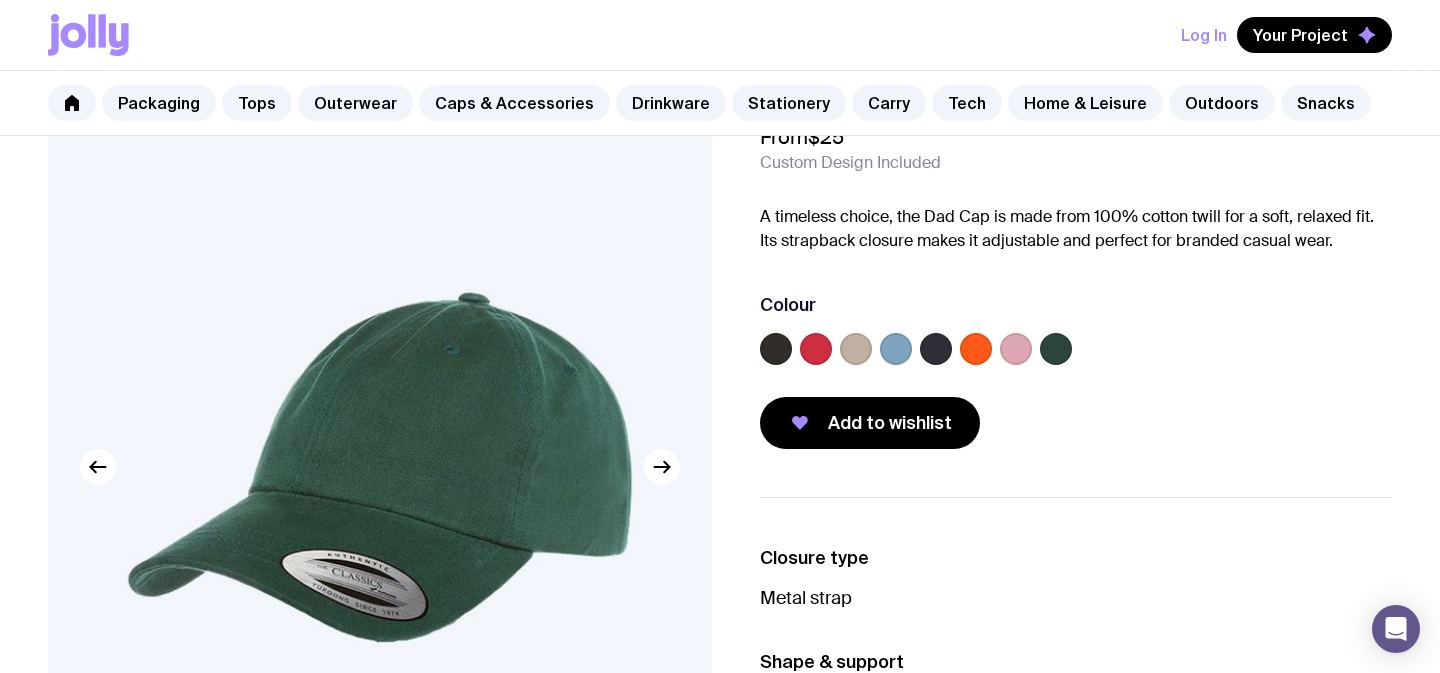 click at bounding box center (976, 349) 